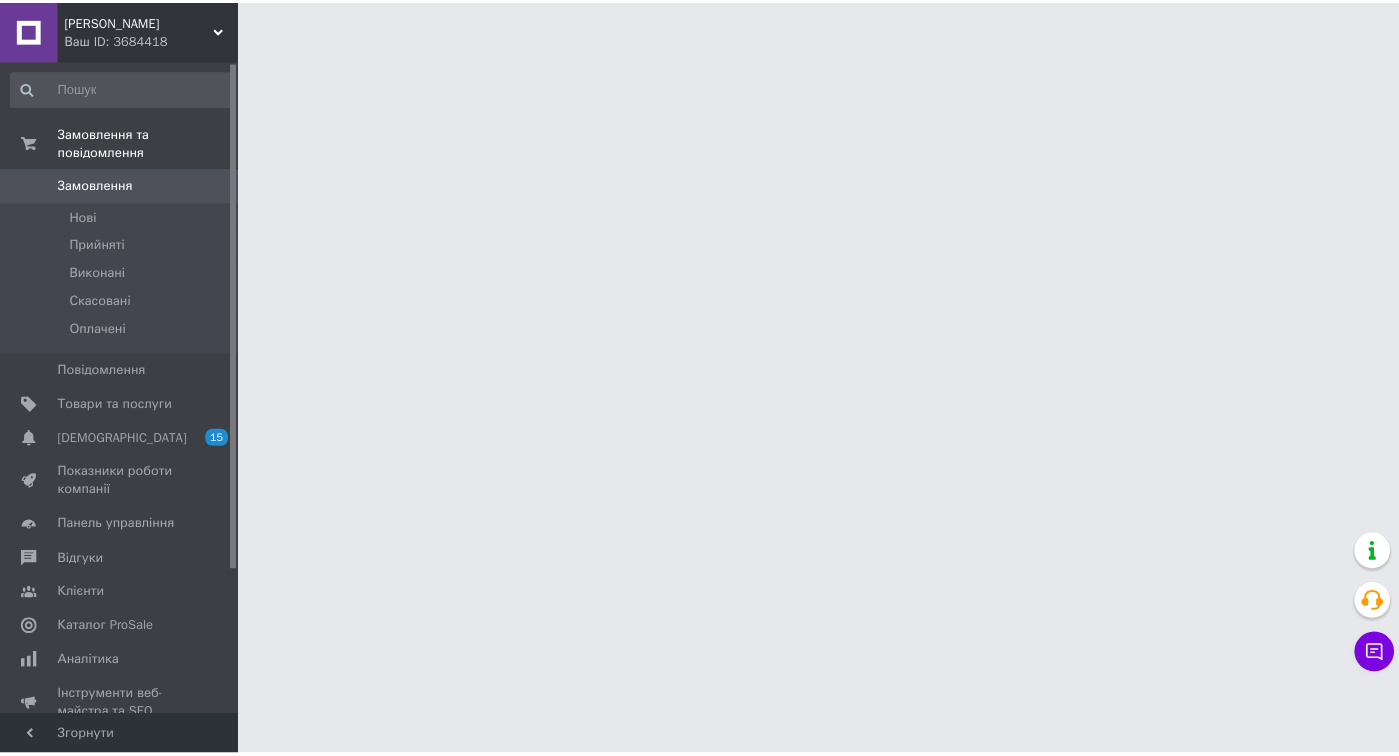 scroll, scrollTop: 0, scrollLeft: 0, axis: both 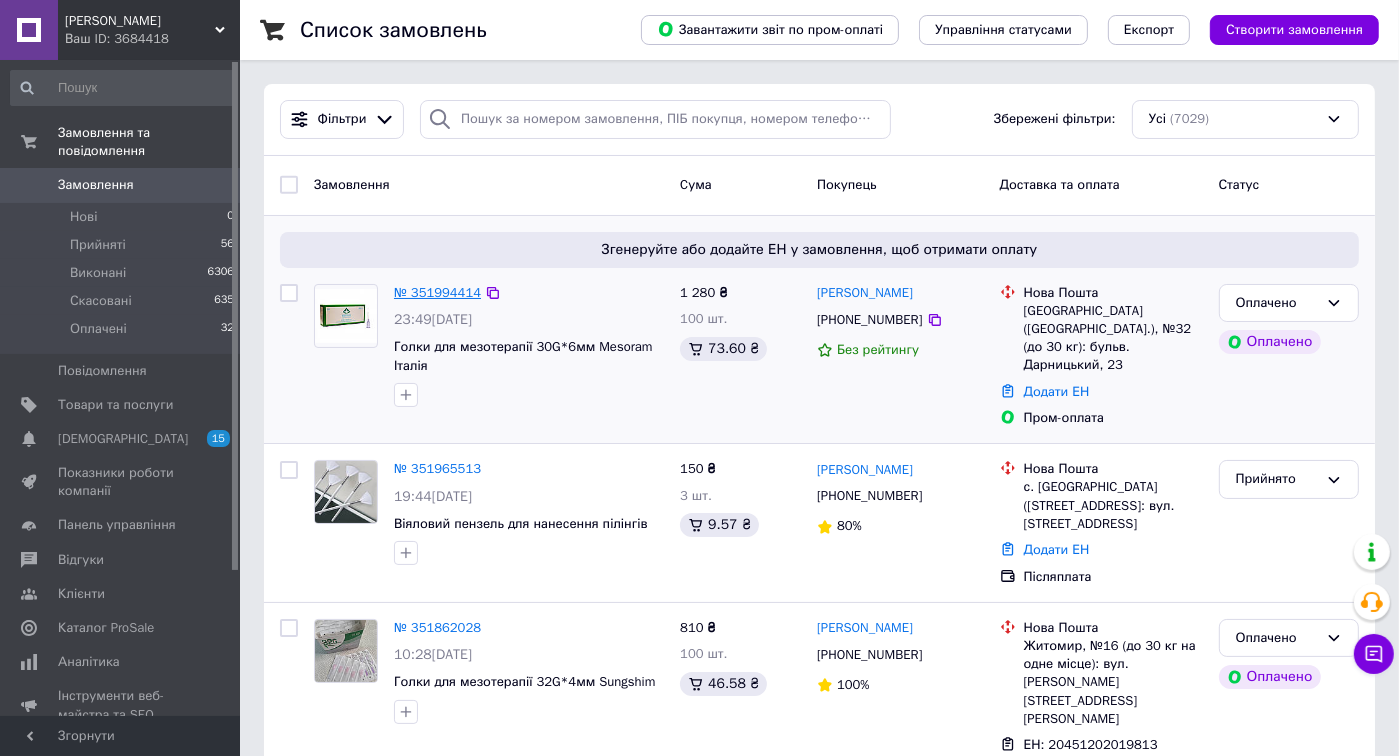 click on "№ 351994414" at bounding box center [437, 292] 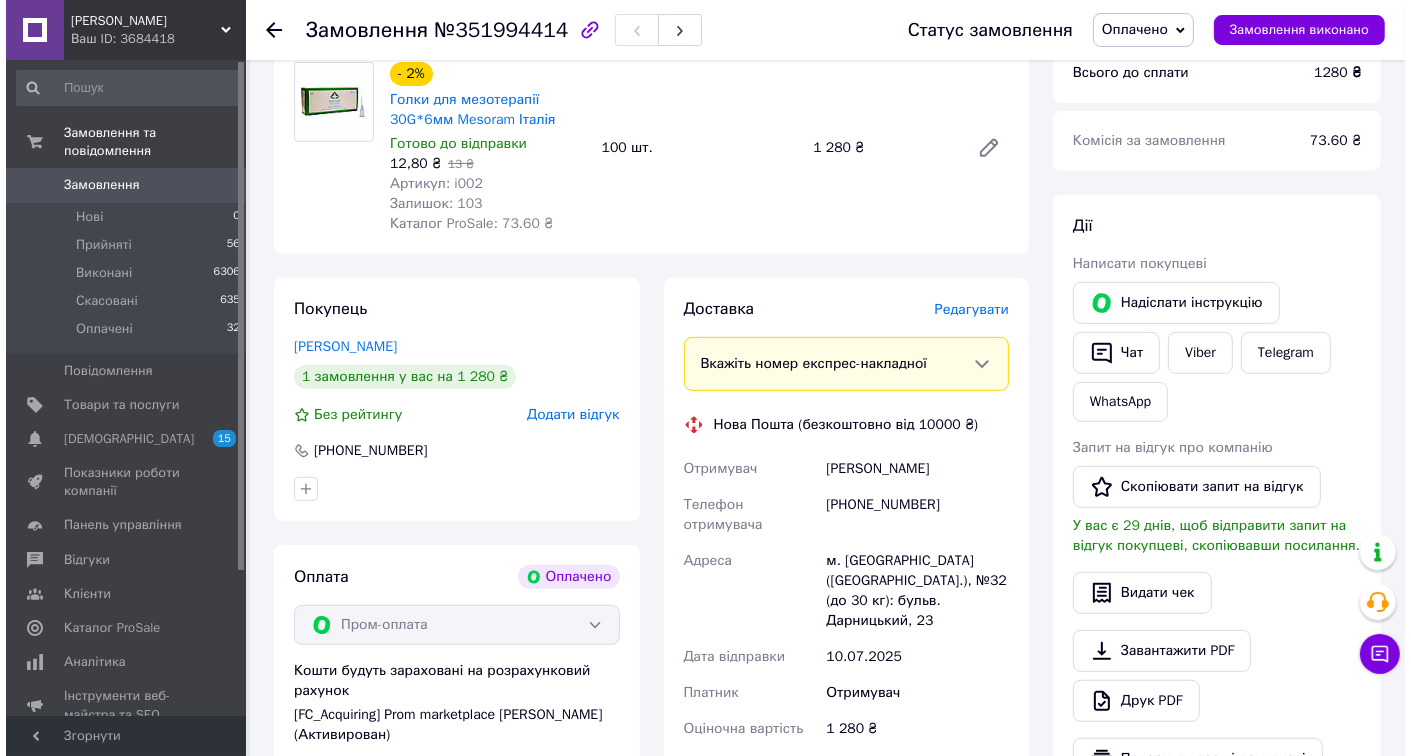 scroll, scrollTop: 791, scrollLeft: 0, axis: vertical 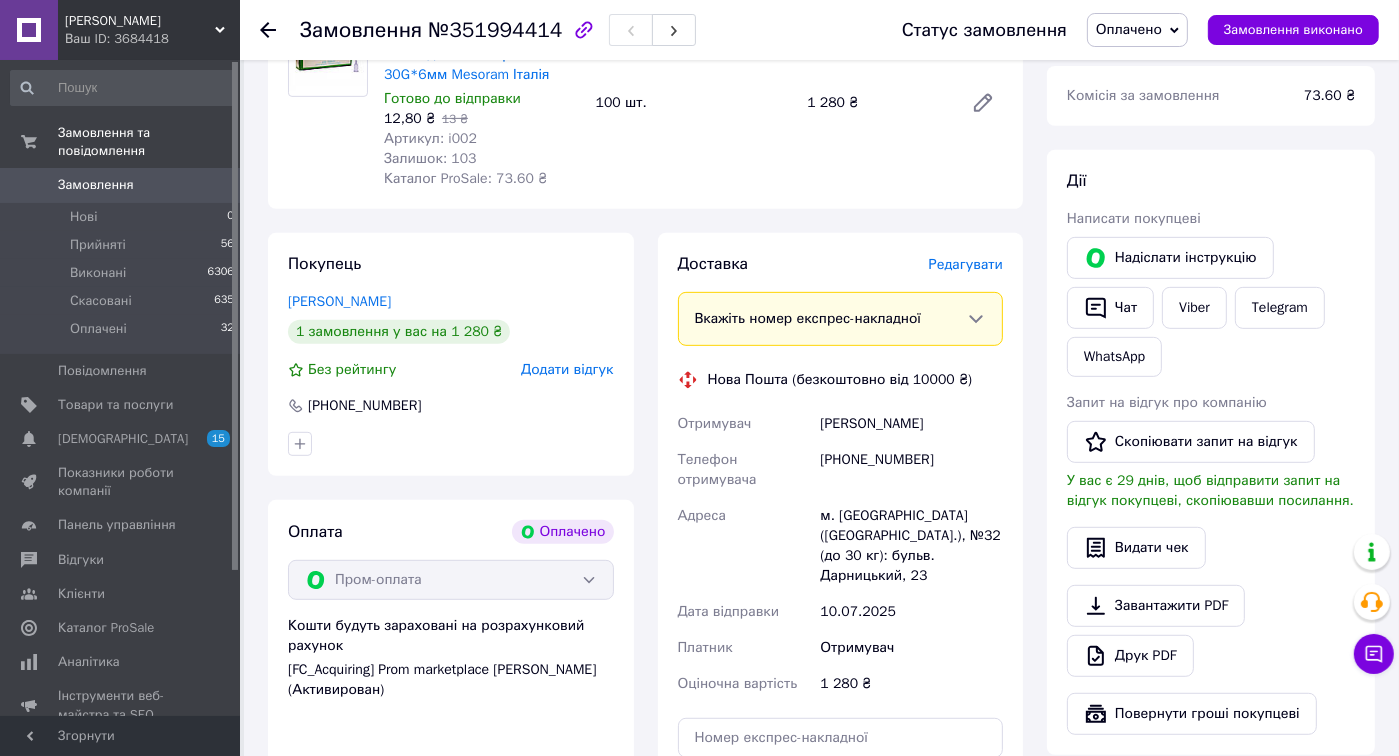 click on "Редагувати" at bounding box center (966, 264) 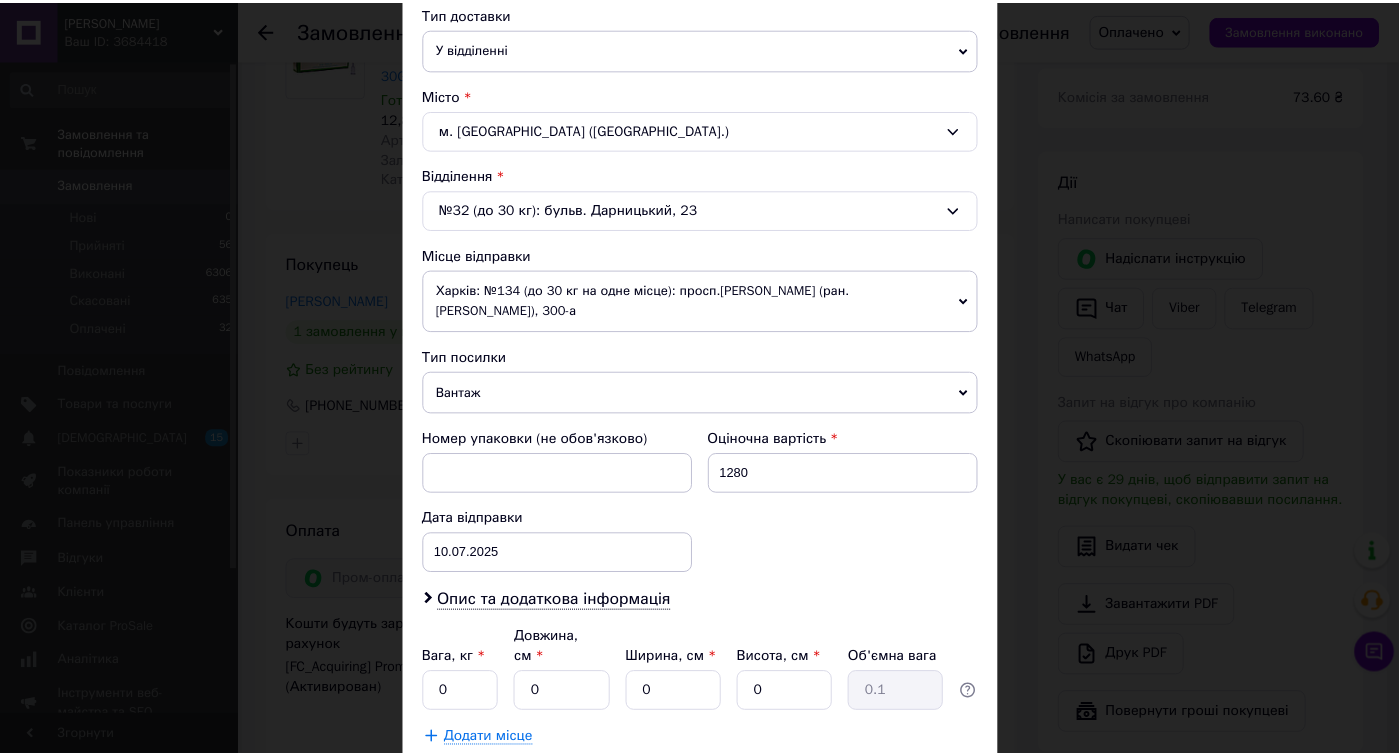 scroll, scrollTop: 502, scrollLeft: 0, axis: vertical 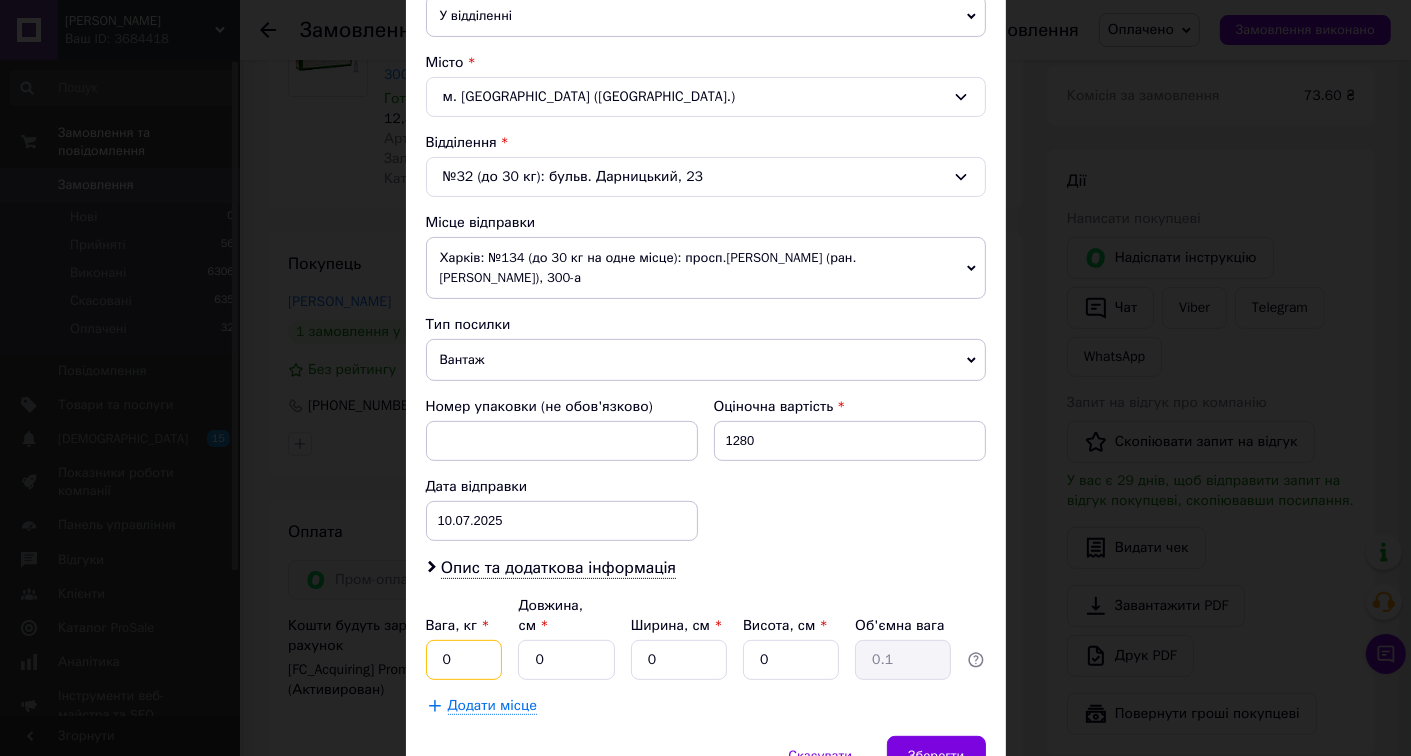click on "0" at bounding box center (464, 660) 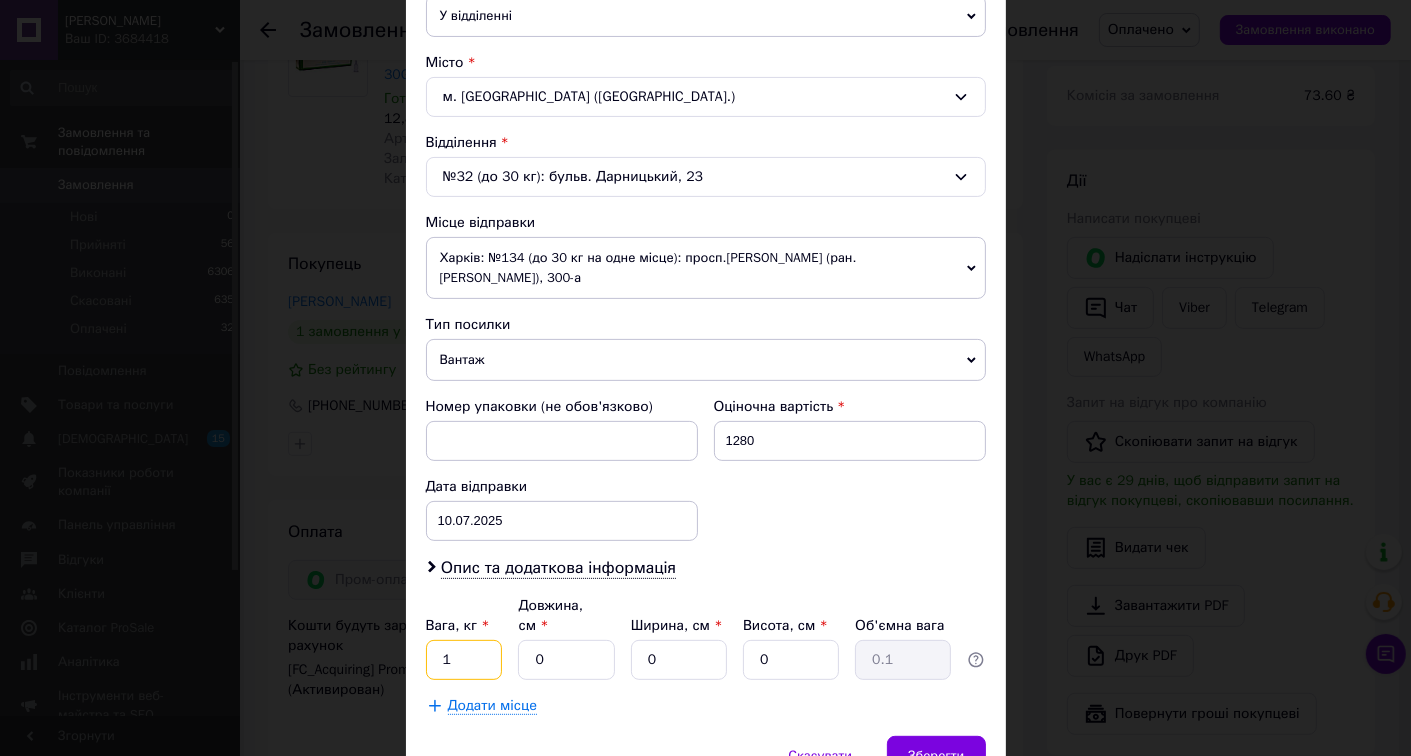 type on "1" 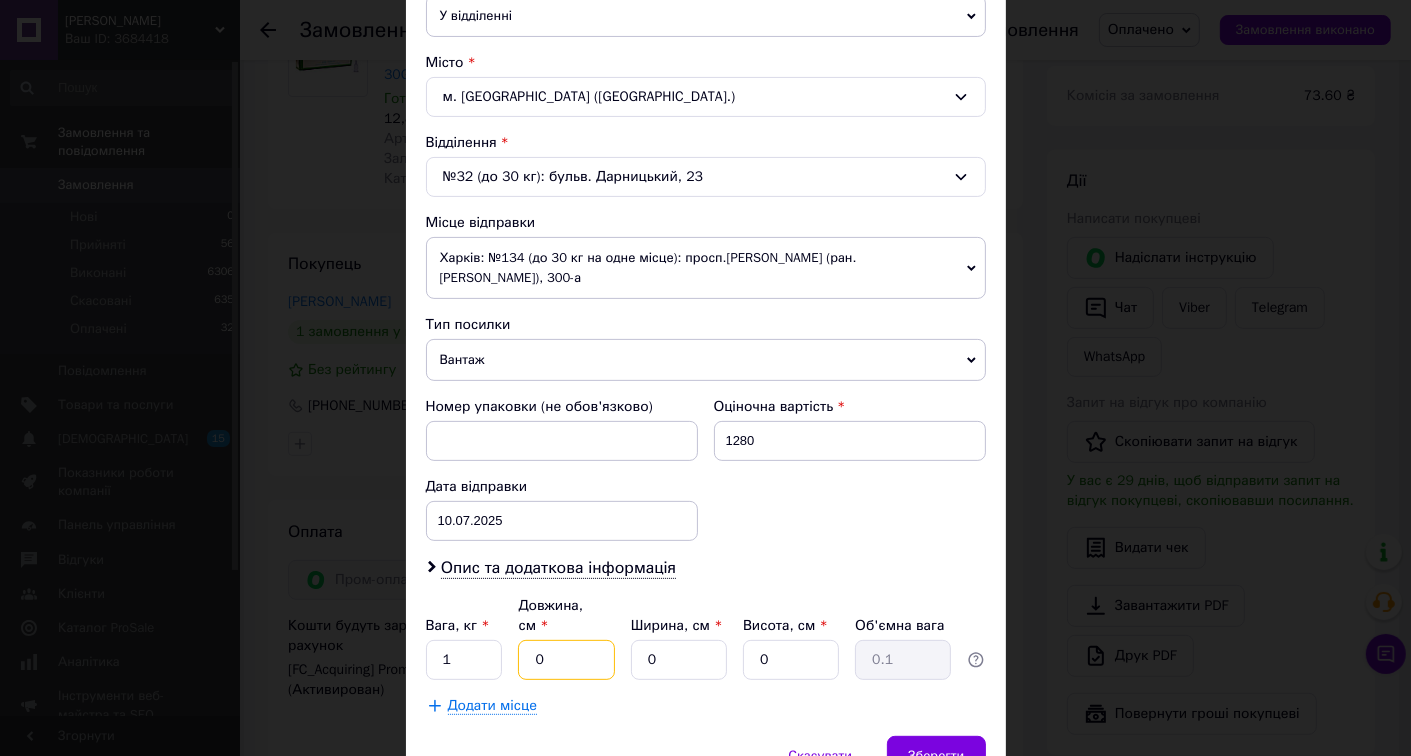 click on "0" at bounding box center [566, 660] 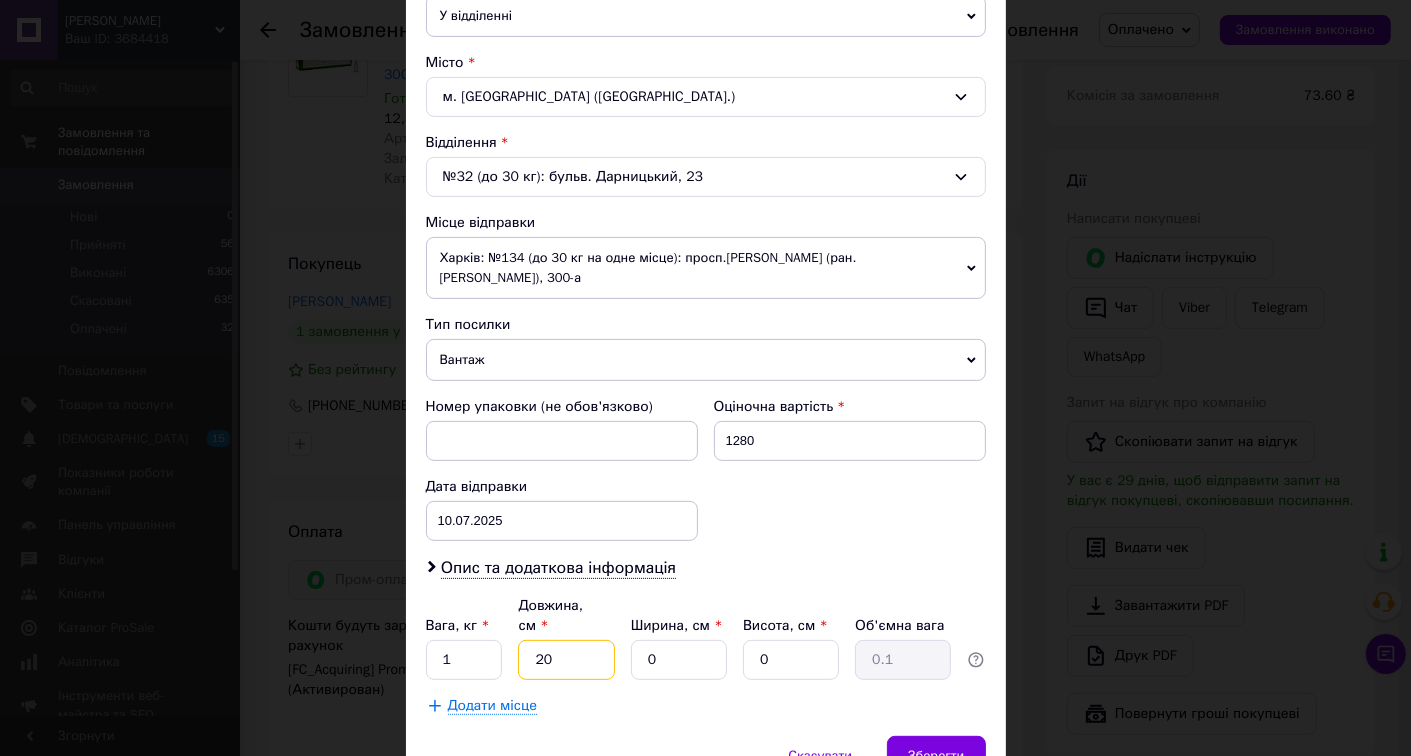 type on "20" 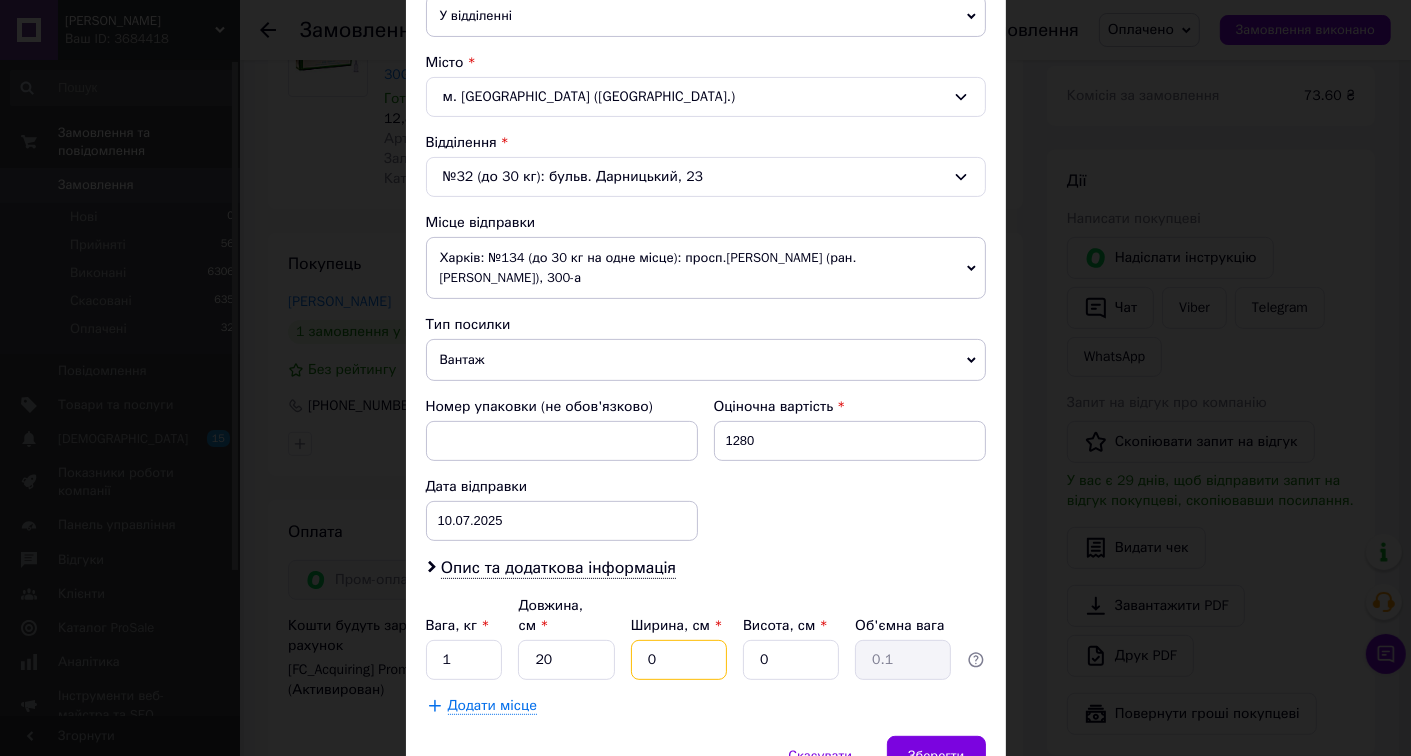 click on "0" at bounding box center [679, 660] 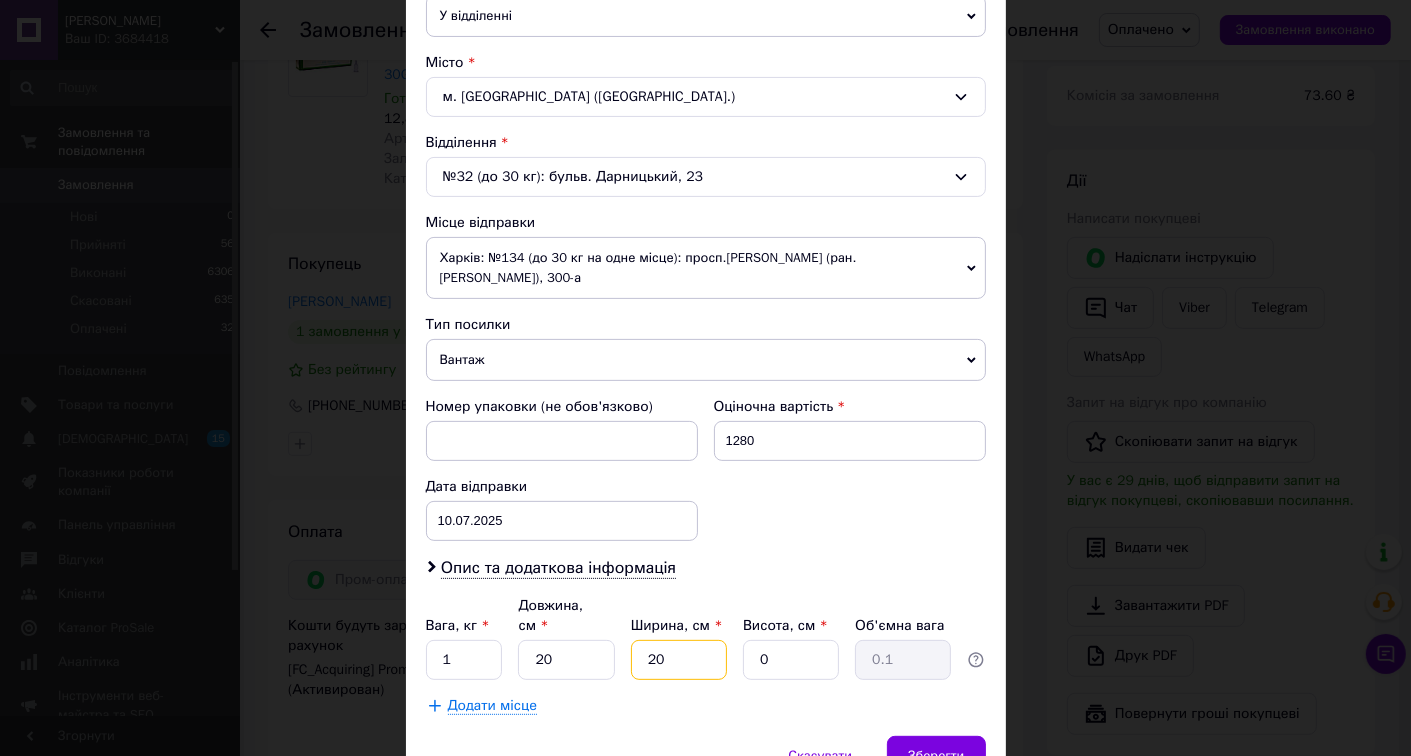 type on "20" 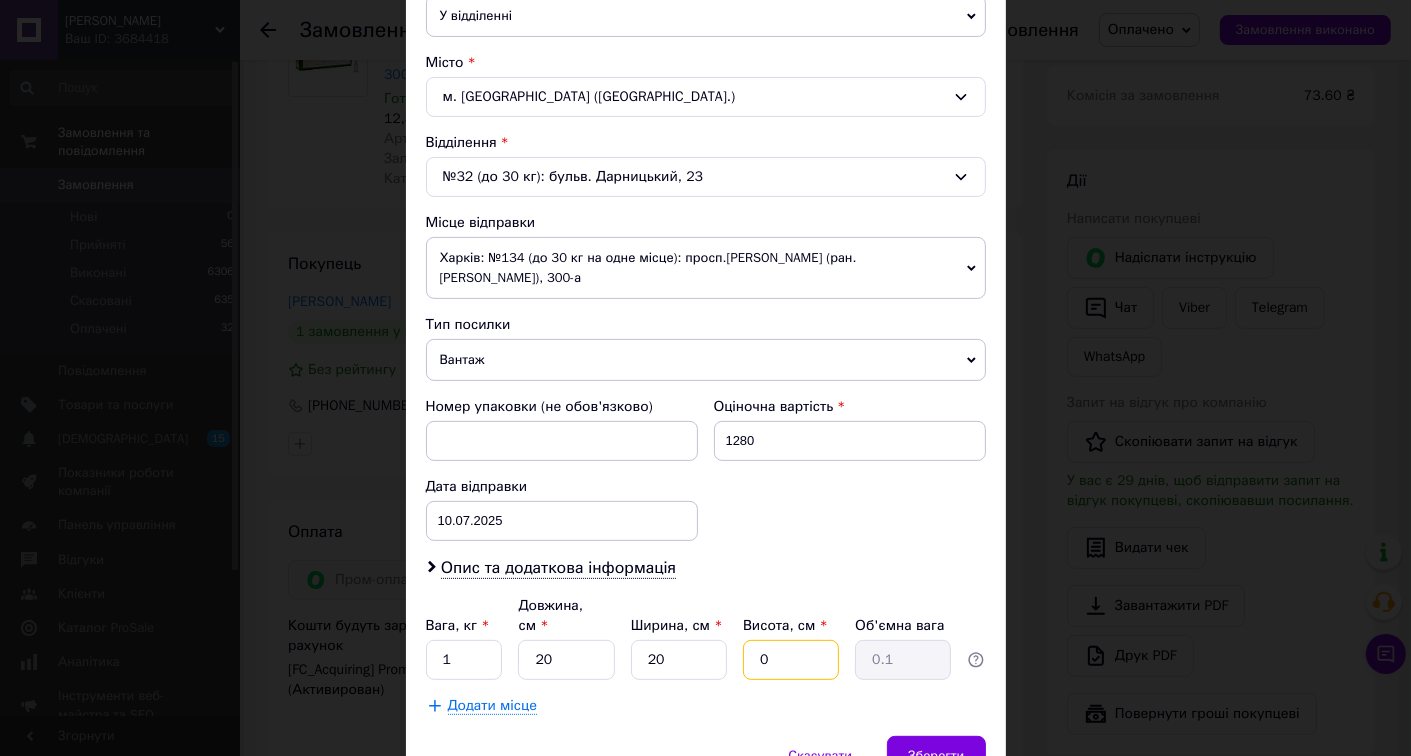 click on "0" at bounding box center [791, 660] 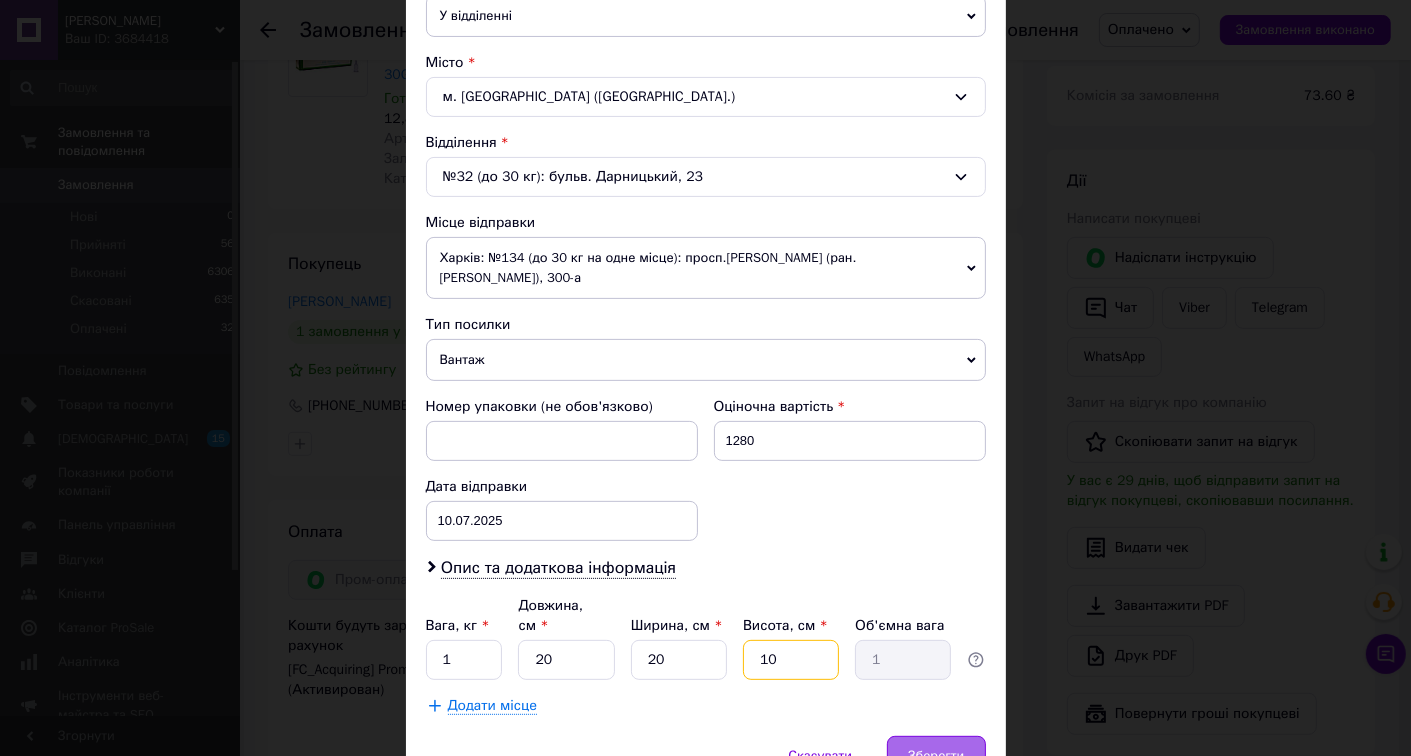 type on "10" 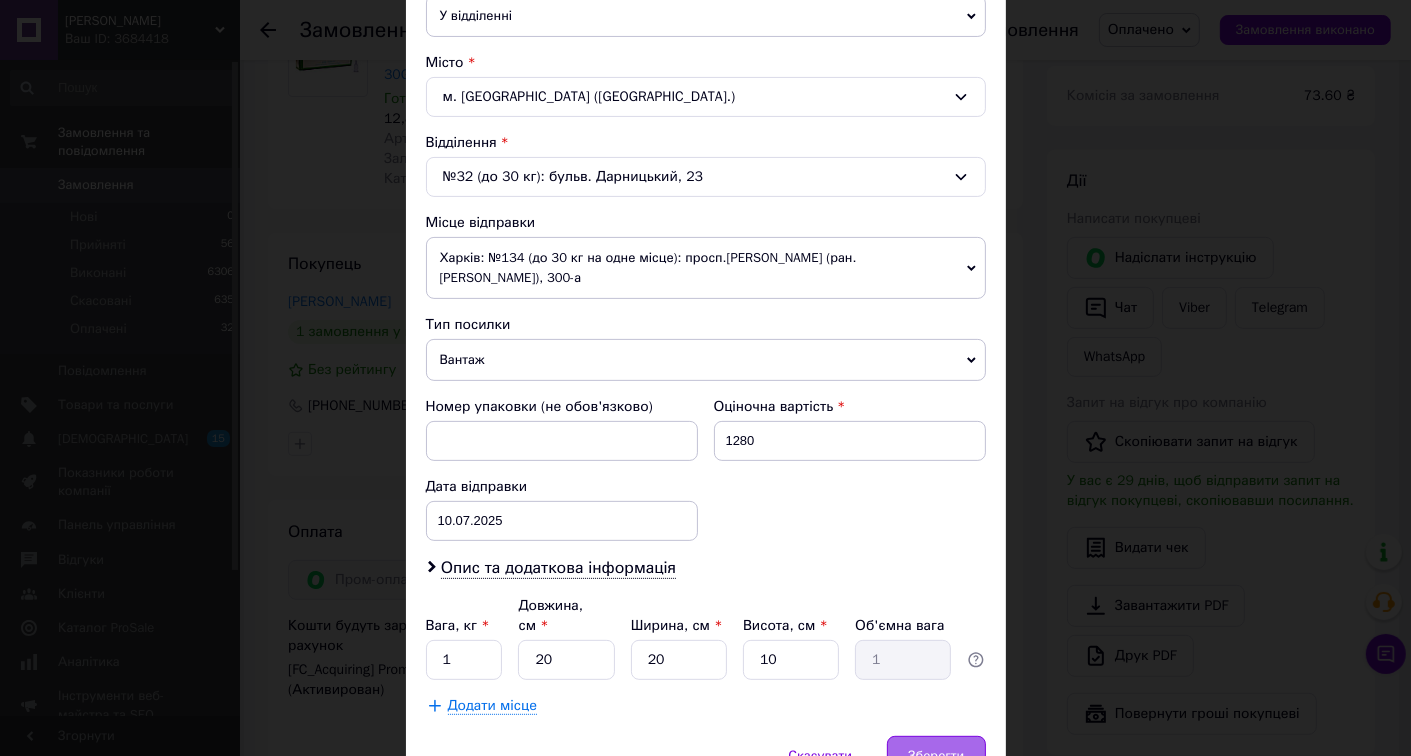 click on "Зберегти" at bounding box center [936, 756] 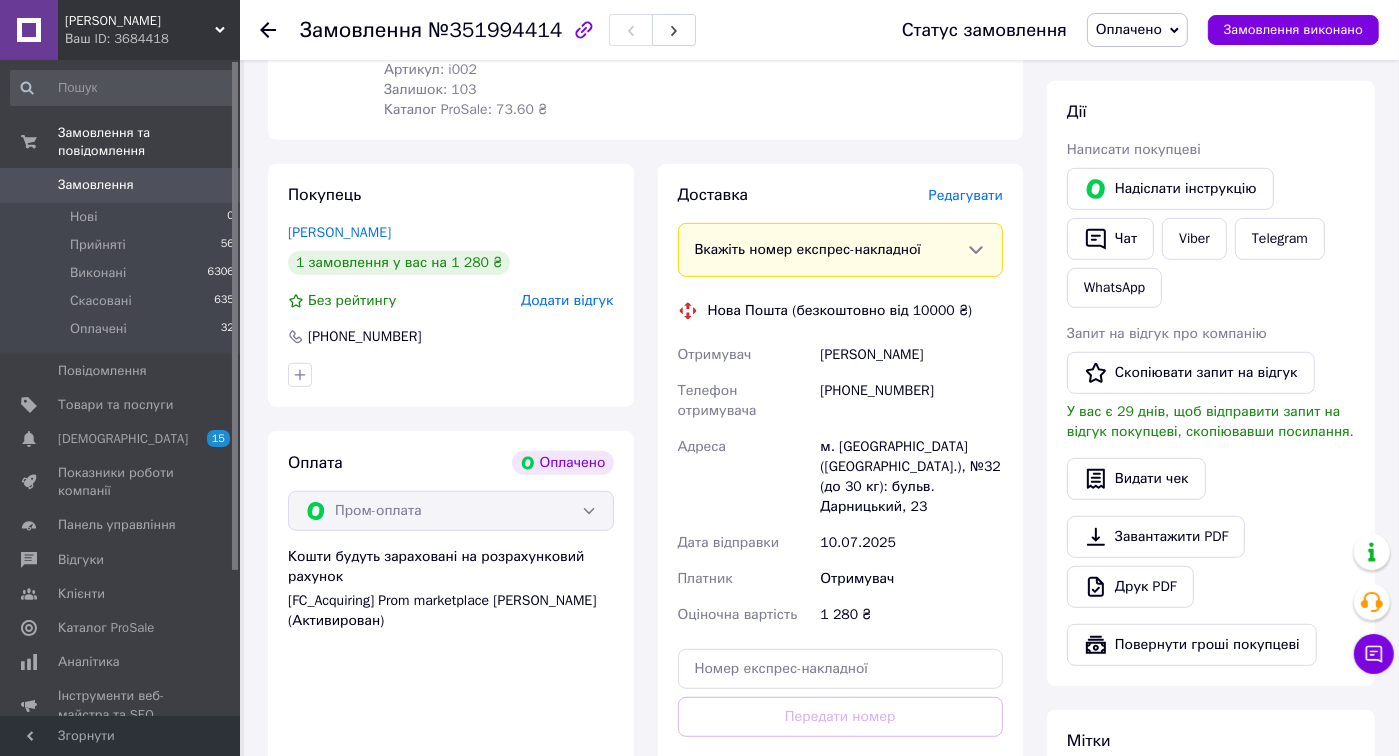 scroll, scrollTop: 961, scrollLeft: 0, axis: vertical 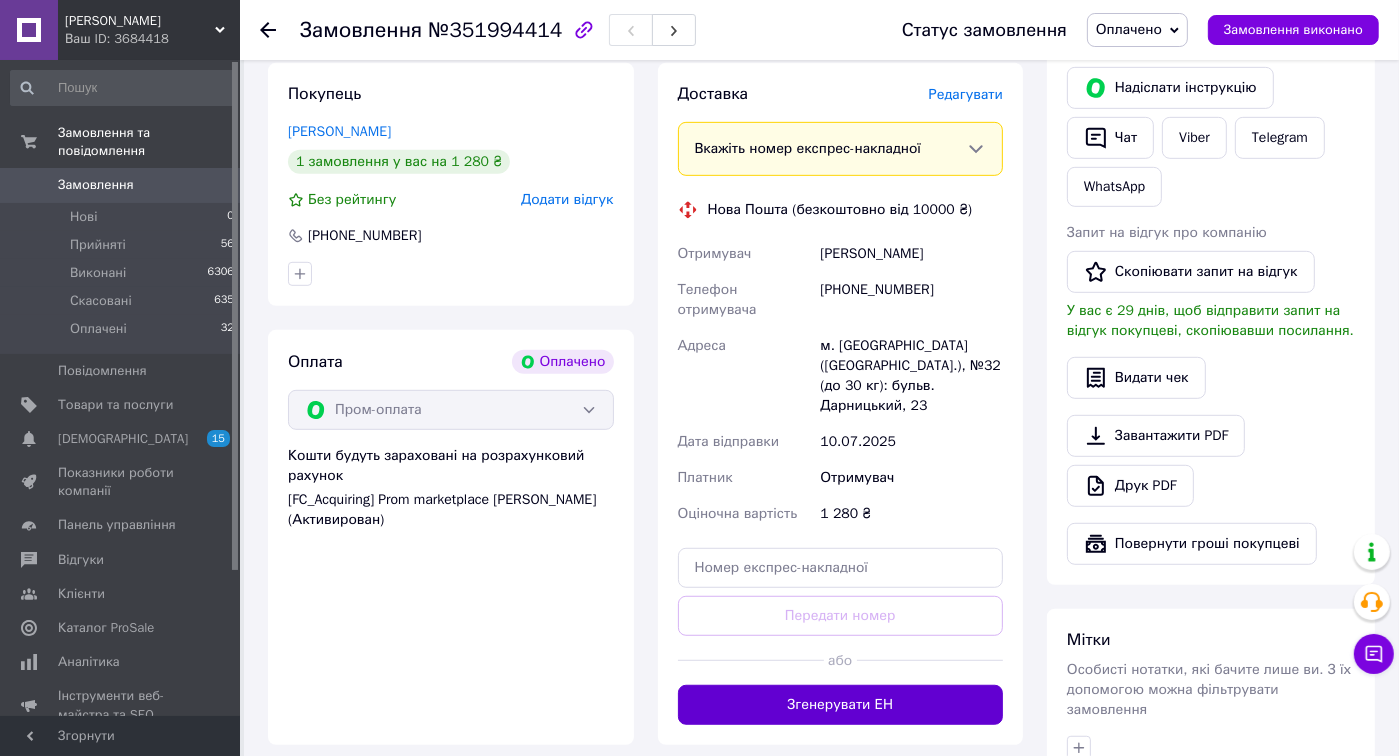 click on "Згенерувати ЕН" at bounding box center [841, 705] 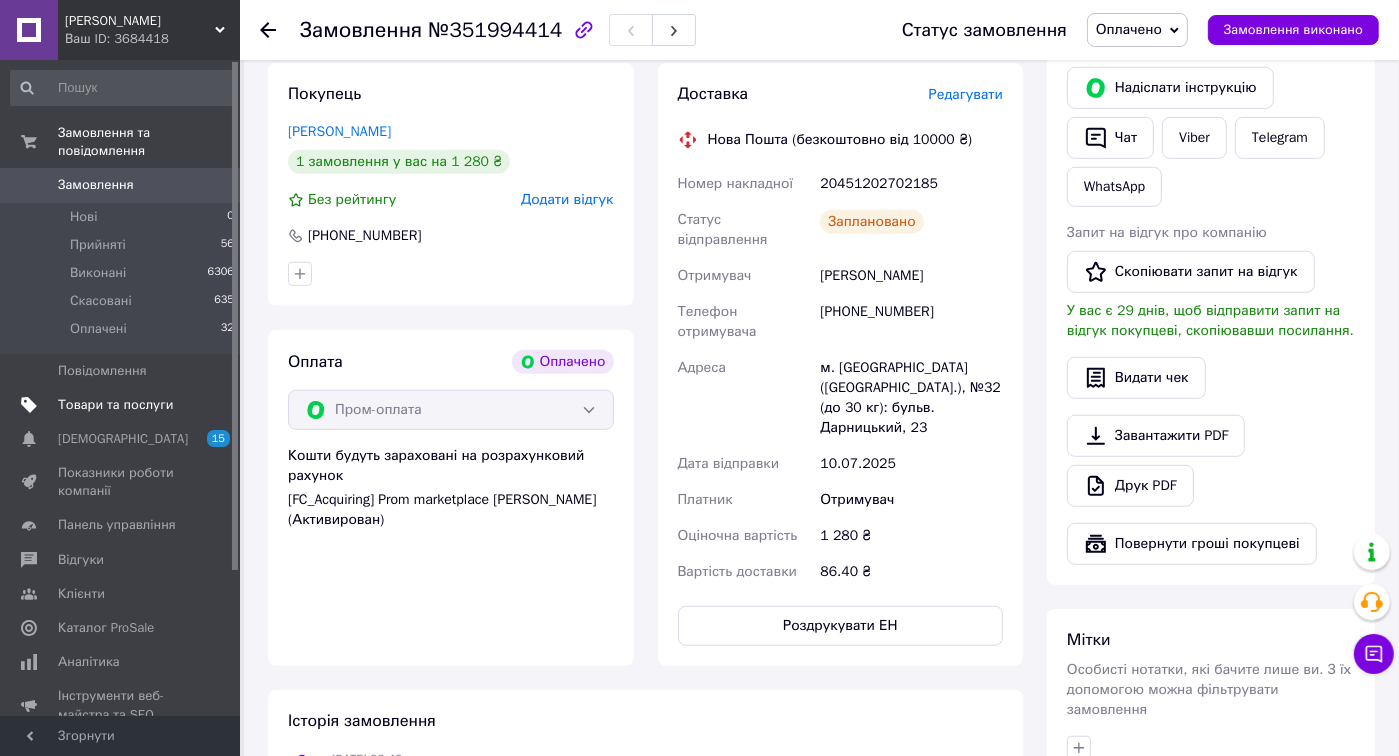 click on "Товари та послуги" at bounding box center [115, 405] 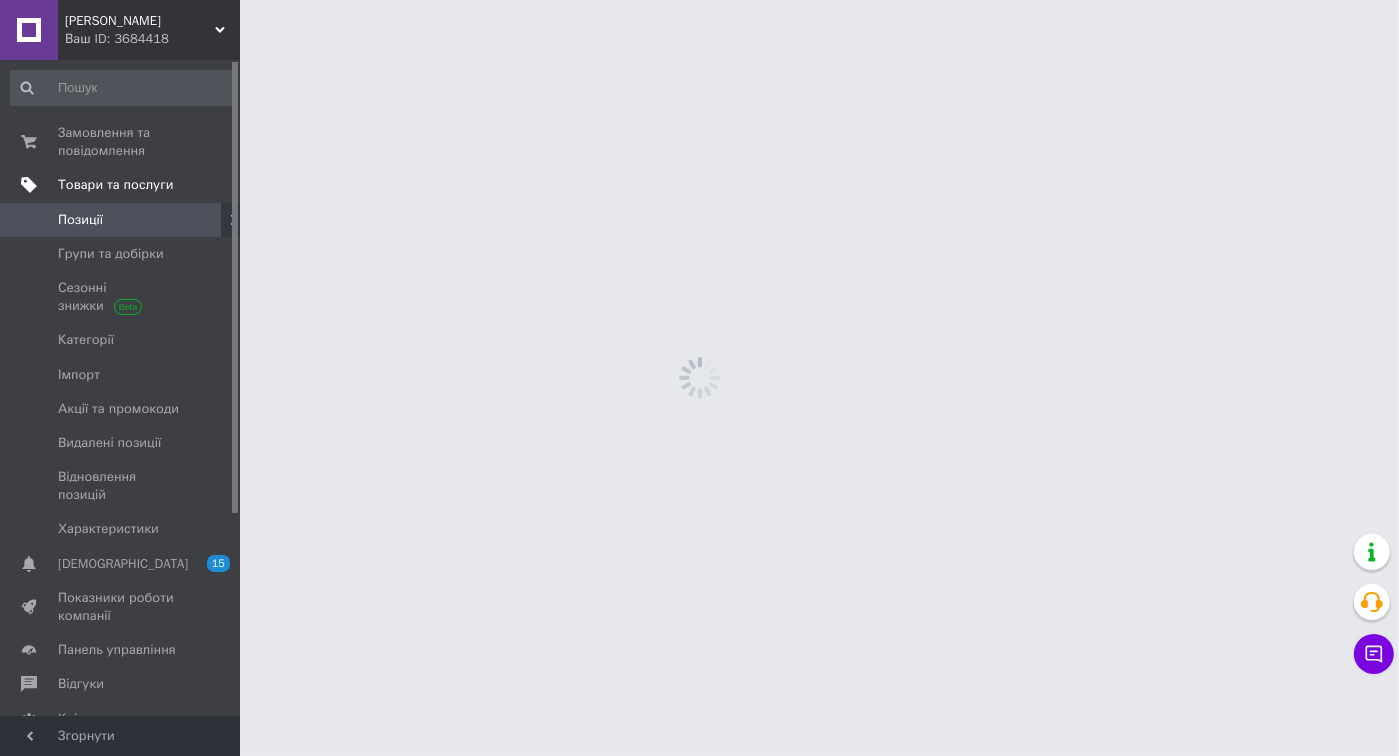 scroll, scrollTop: 0, scrollLeft: 0, axis: both 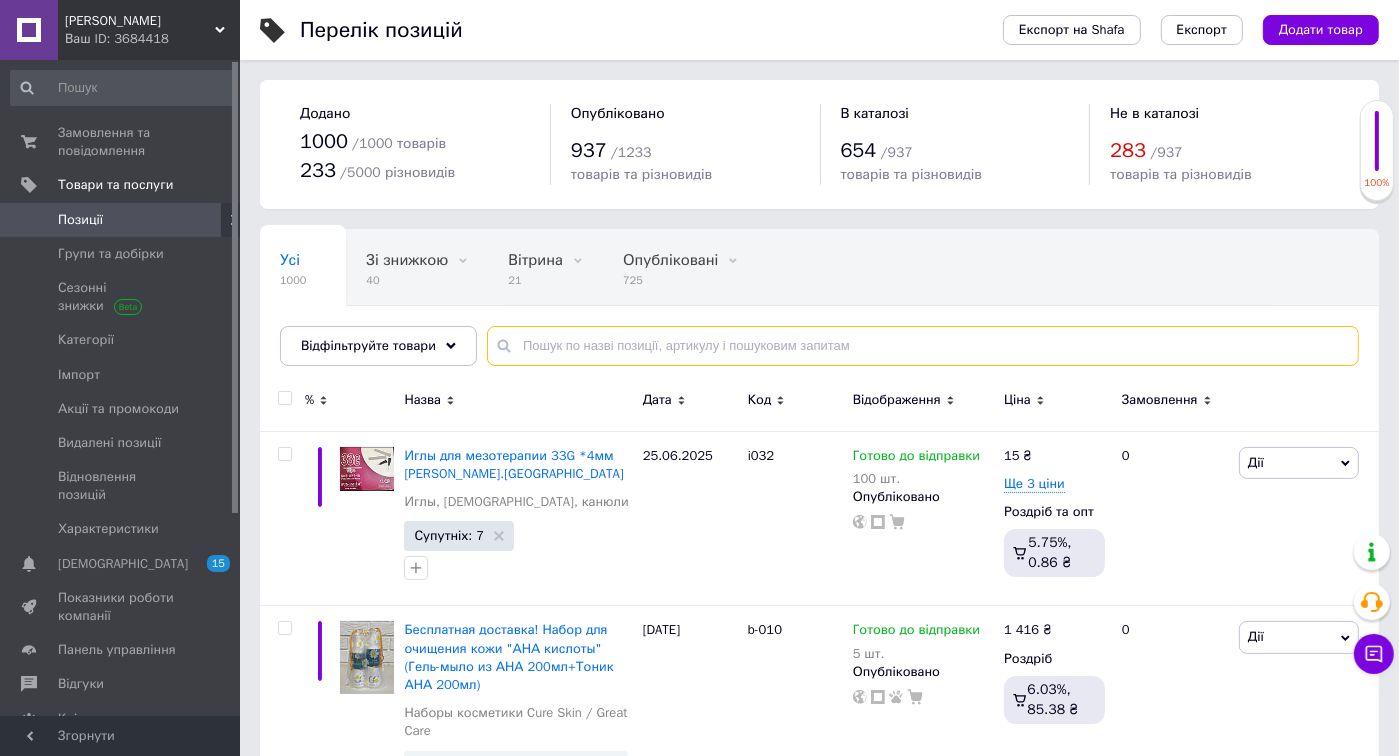 click at bounding box center [923, 346] 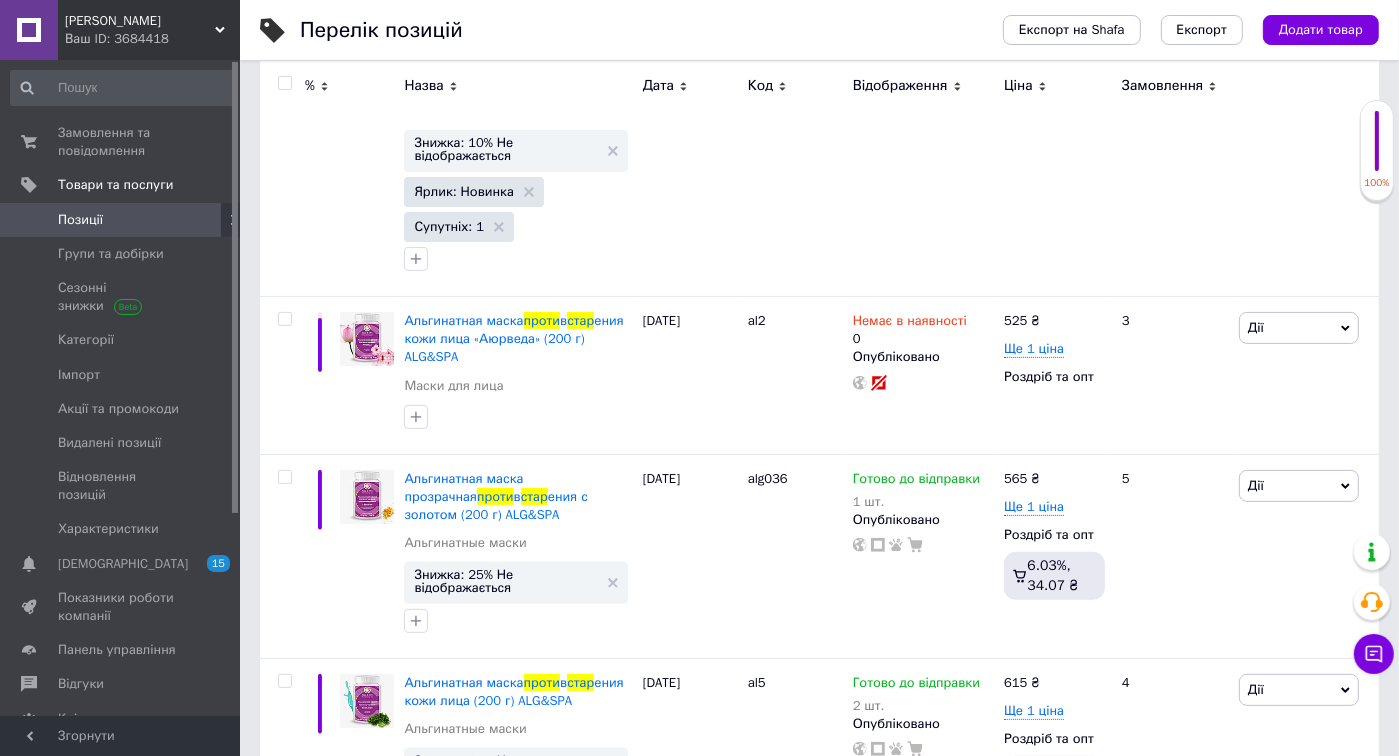 scroll, scrollTop: 420, scrollLeft: 0, axis: vertical 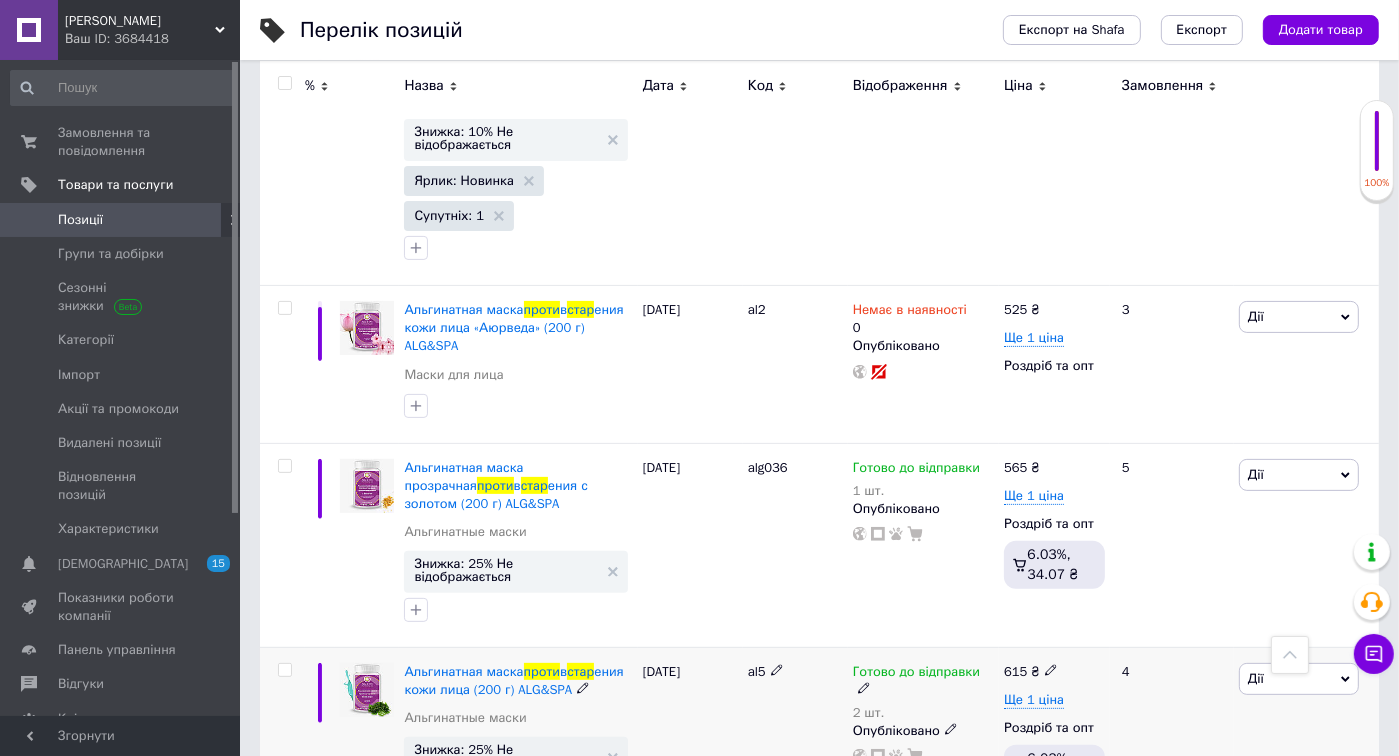 type on "проти стар" 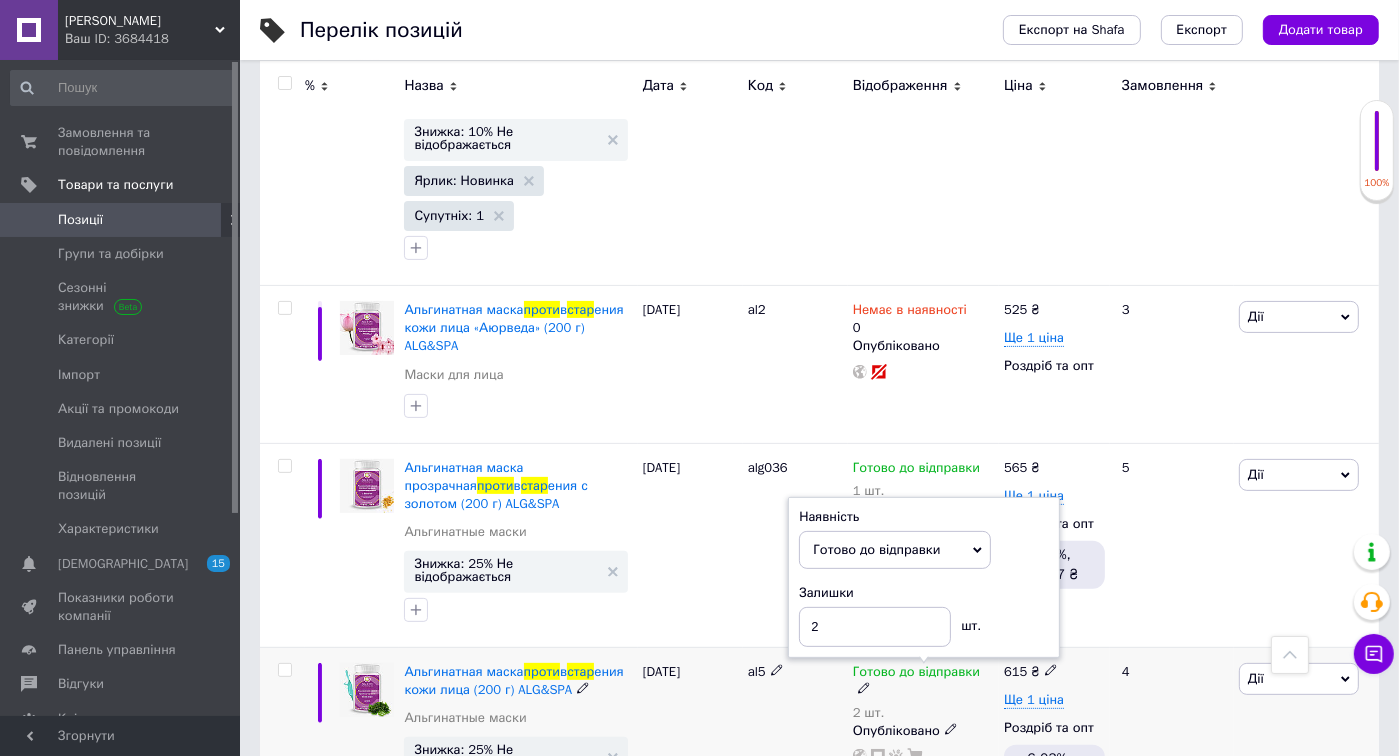 click on "Залишки 2 шт." at bounding box center [924, 615] 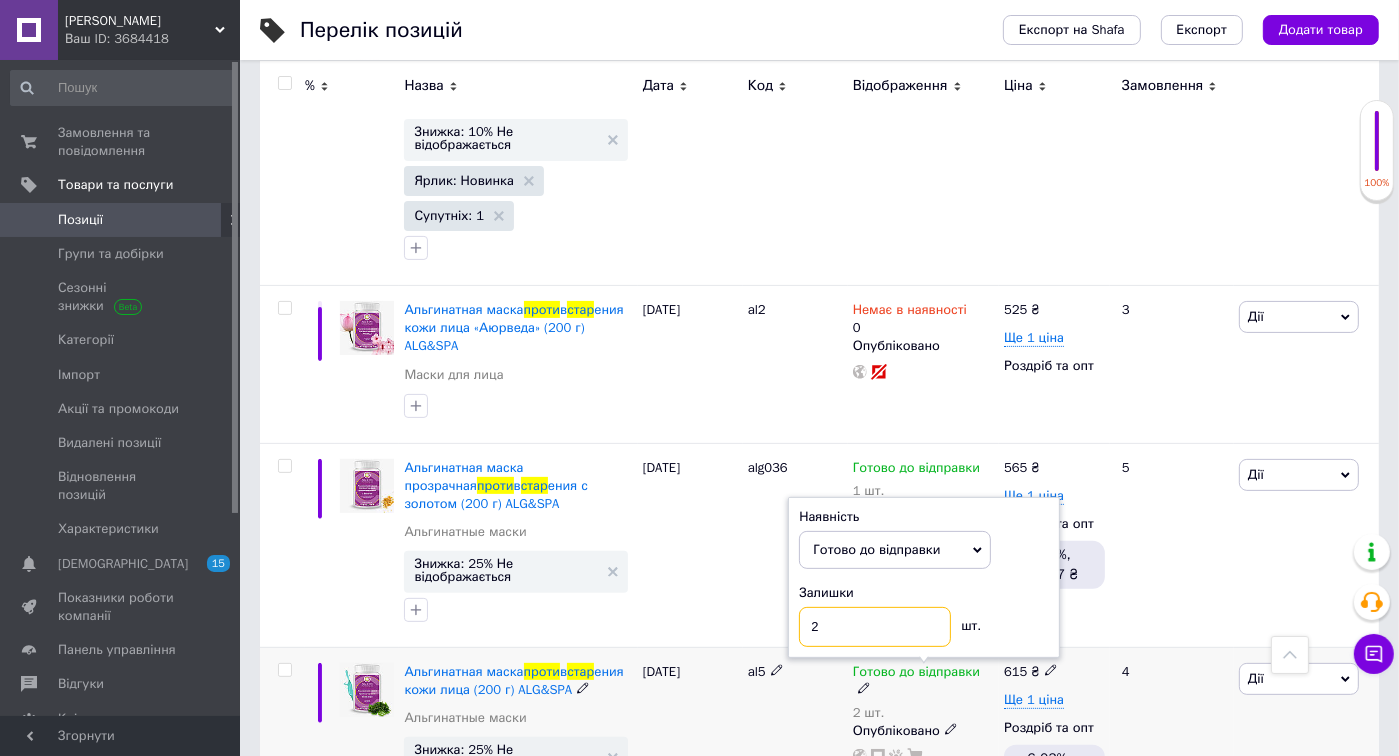 click on "2" at bounding box center [875, 627] 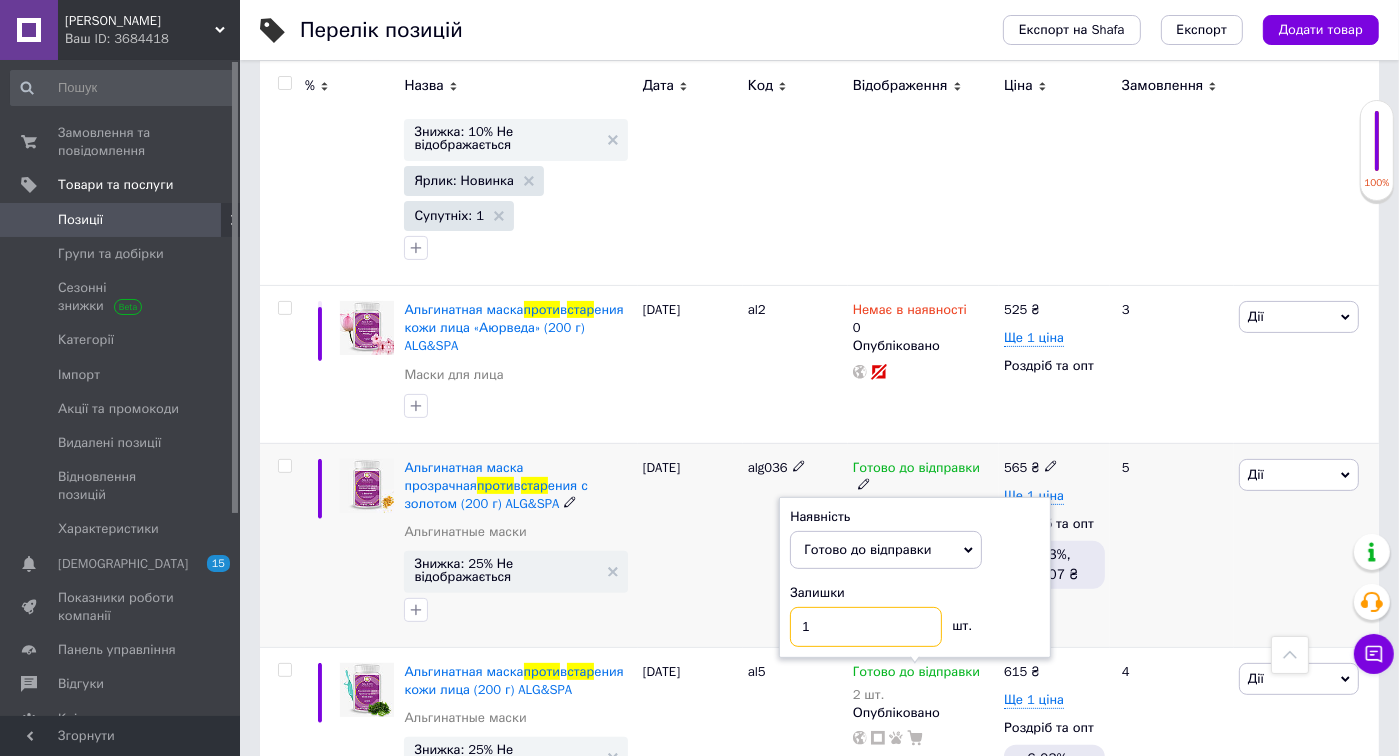 type on "1" 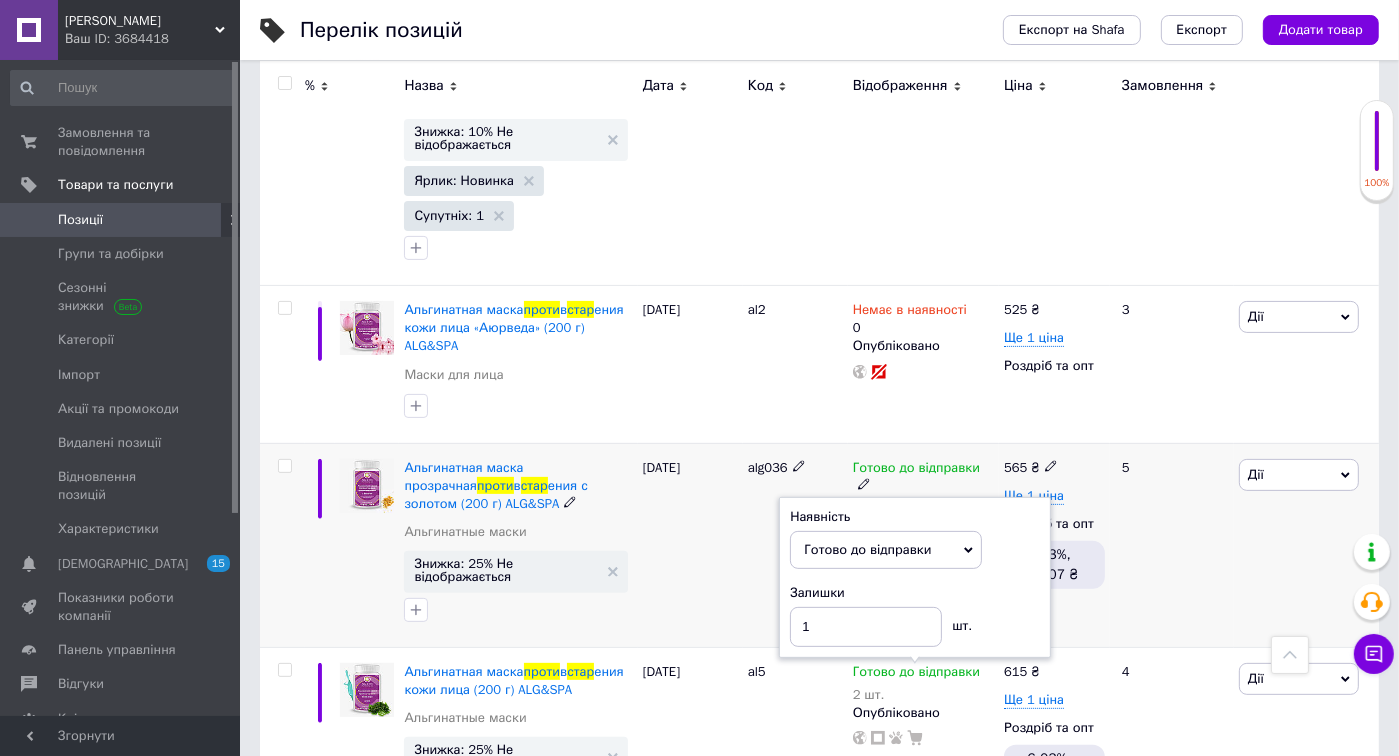 click on "5" at bounding box center [1172, 545] 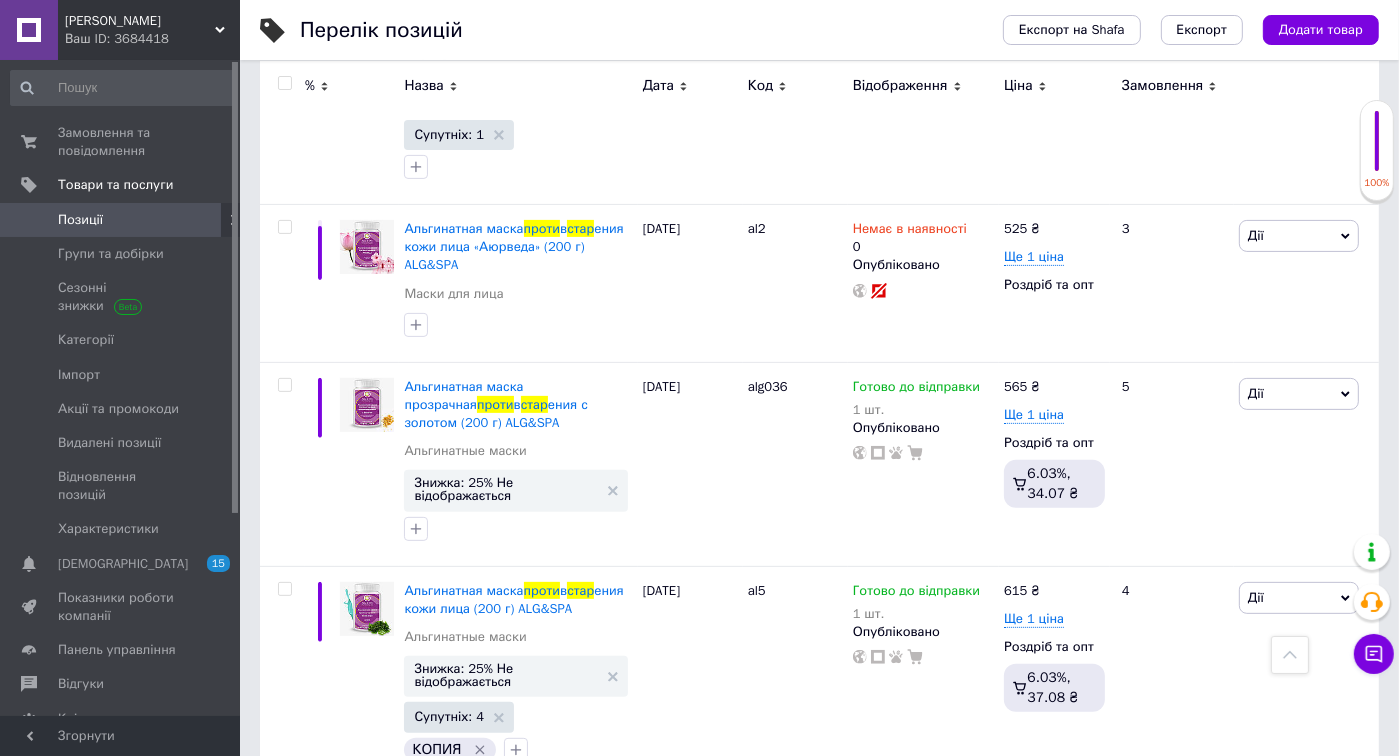 scroll, scrollTop: 496, scrollLeft: 0, axis: vertical 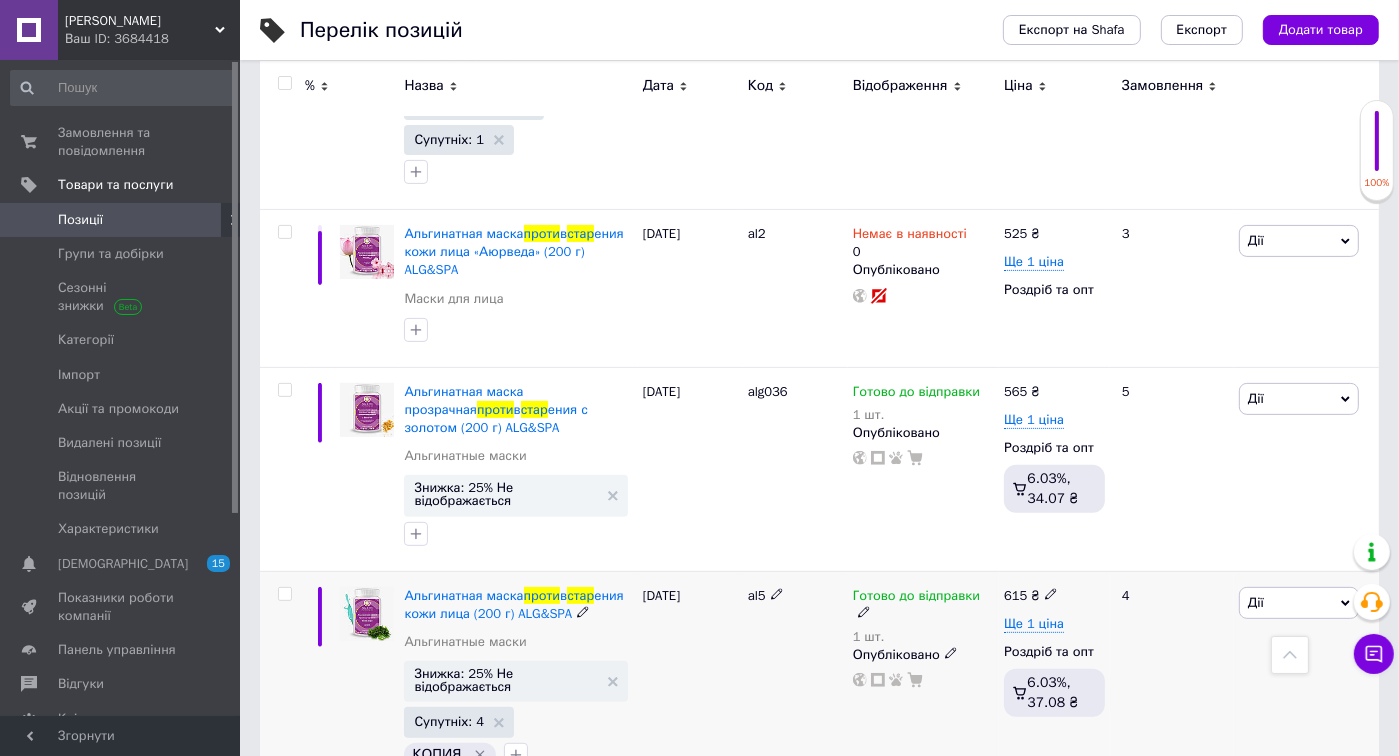 click on "al5" at bounding box center [795, 681] 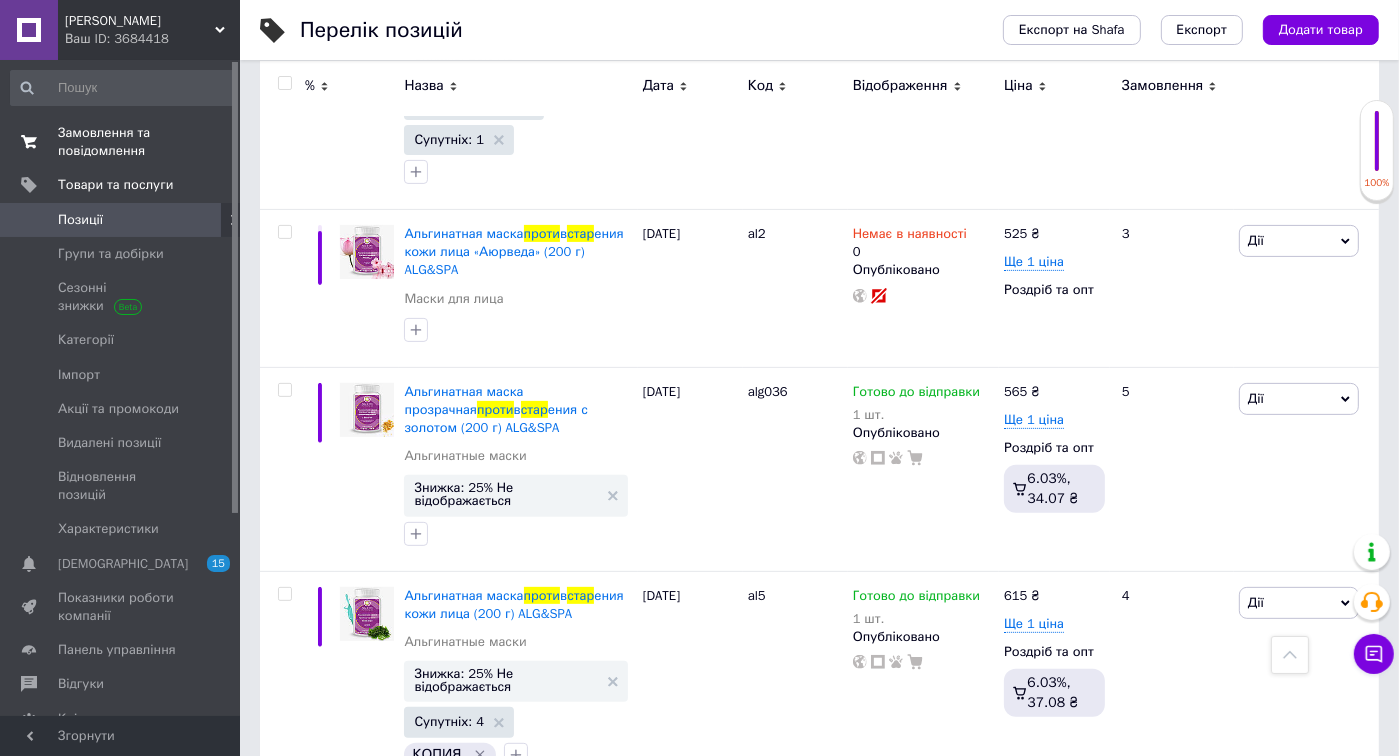 click on "Замовлення та повідомлення" at bounding box center [121, 142] 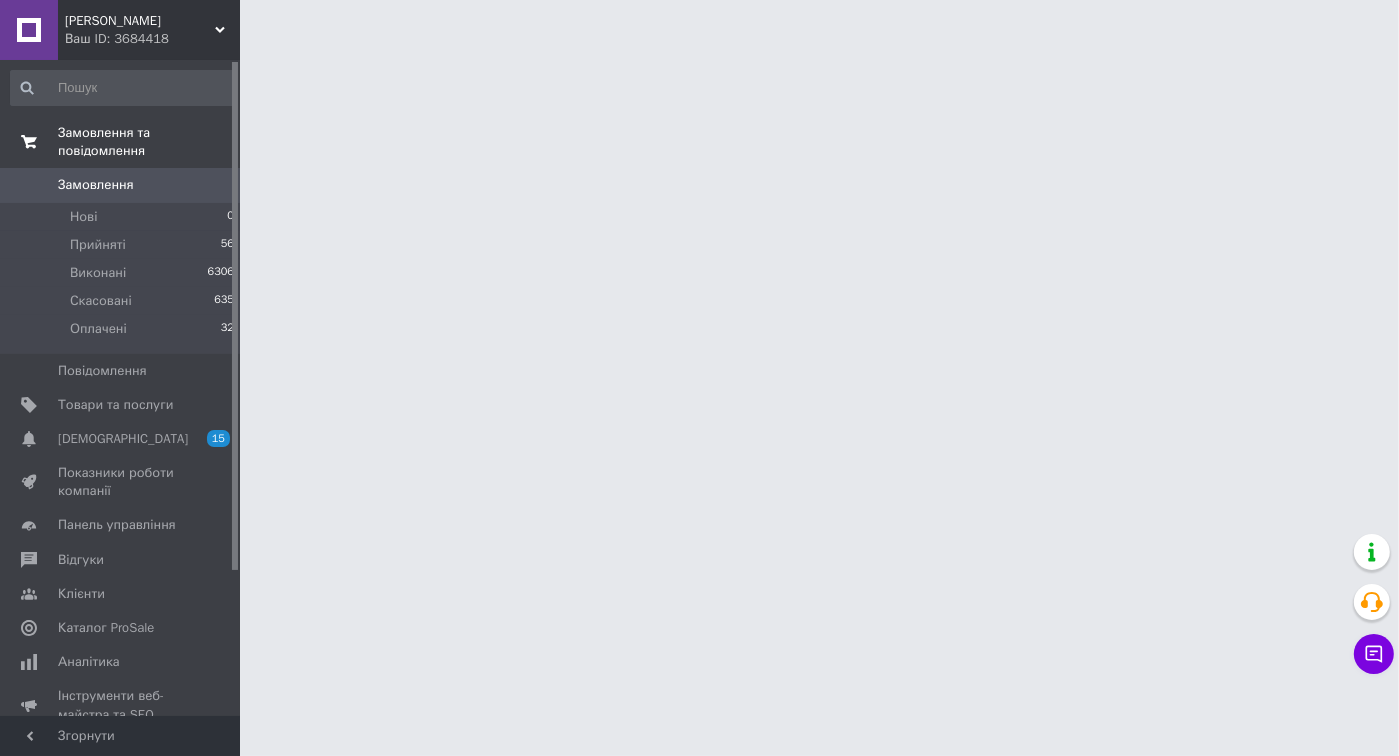 scroll, scrollTop: 0, scrollLeft: 0, axis: both 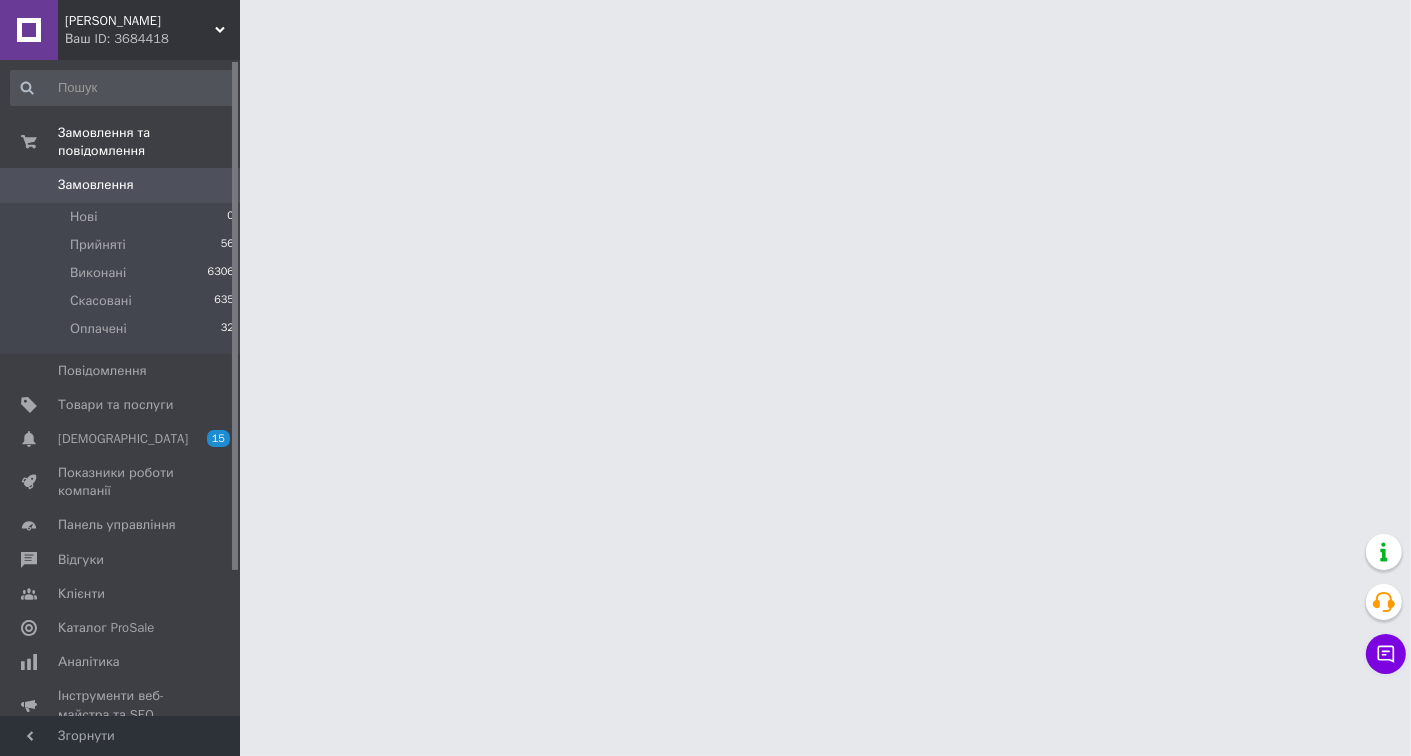 click on "Замовлення" at bounding box center (96, 185) 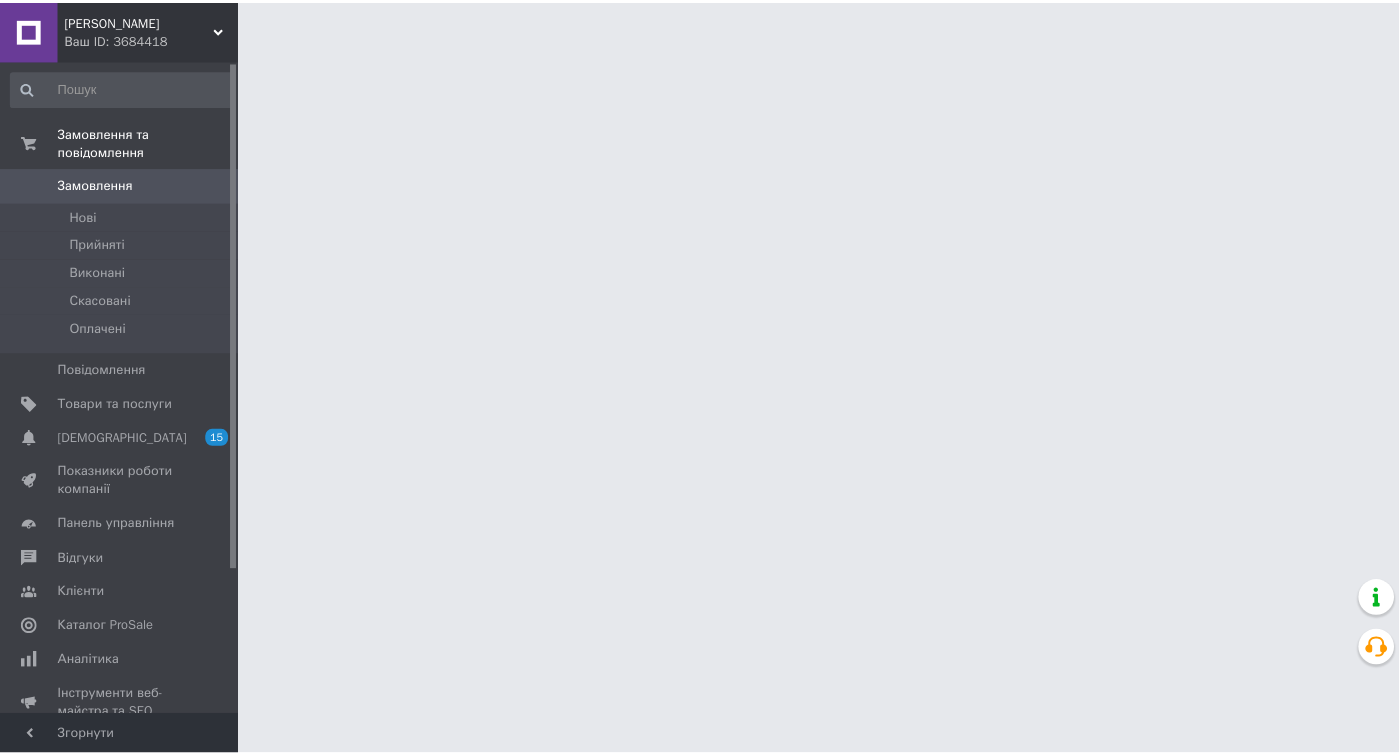 scroll, scrollTop: 0, scrollLeft: 0, axis: both 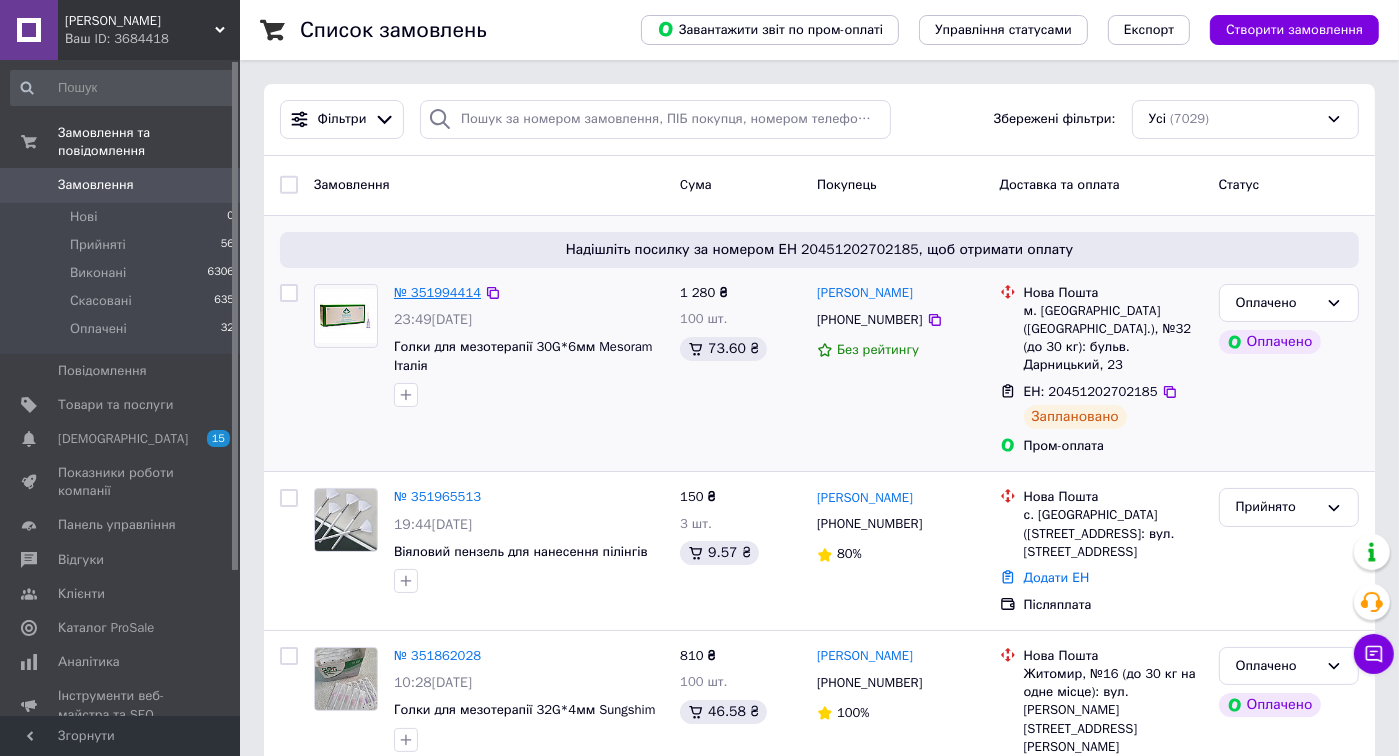 click on "№ 351994414" at bounding box center [437, 292] 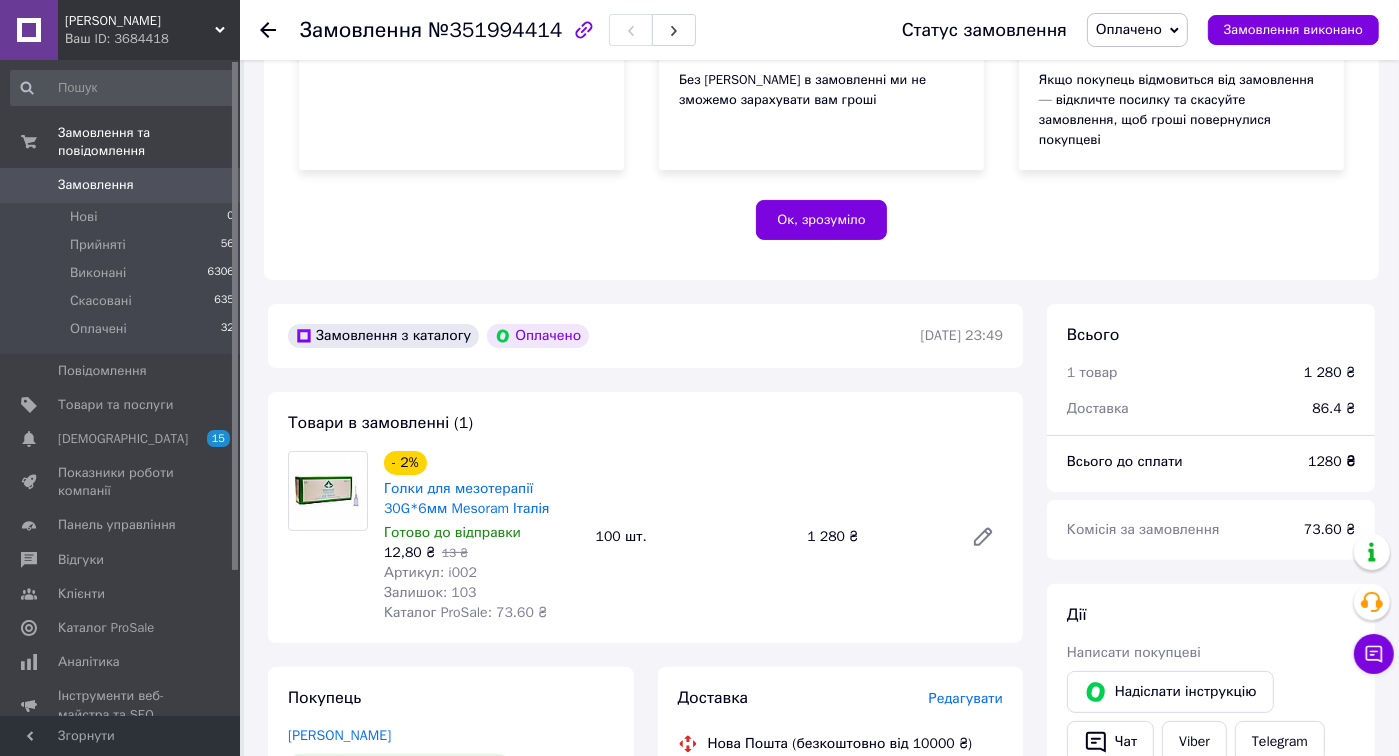 scroll, scrollTop: 364, scrollLeft: 0, axis: vertical 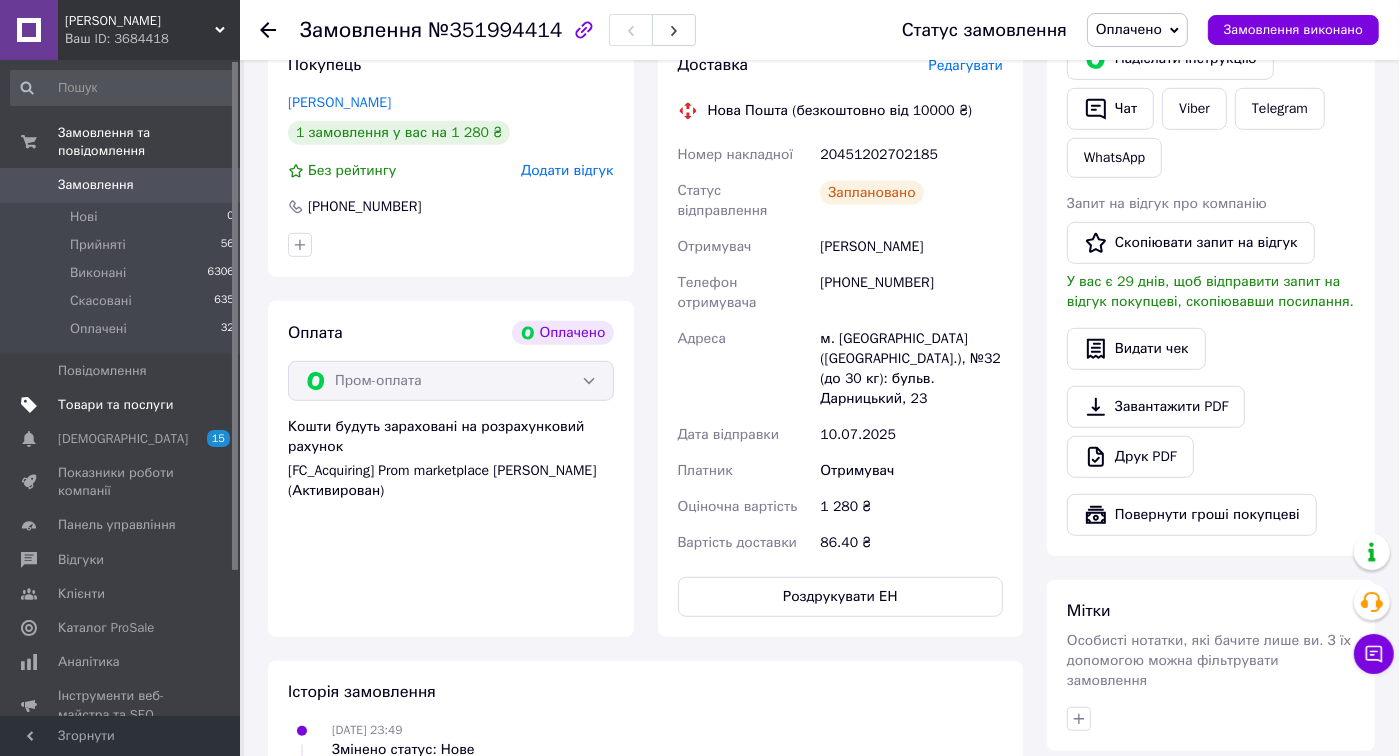 click on "Товари та послуги" at bounding box center [115, 405] 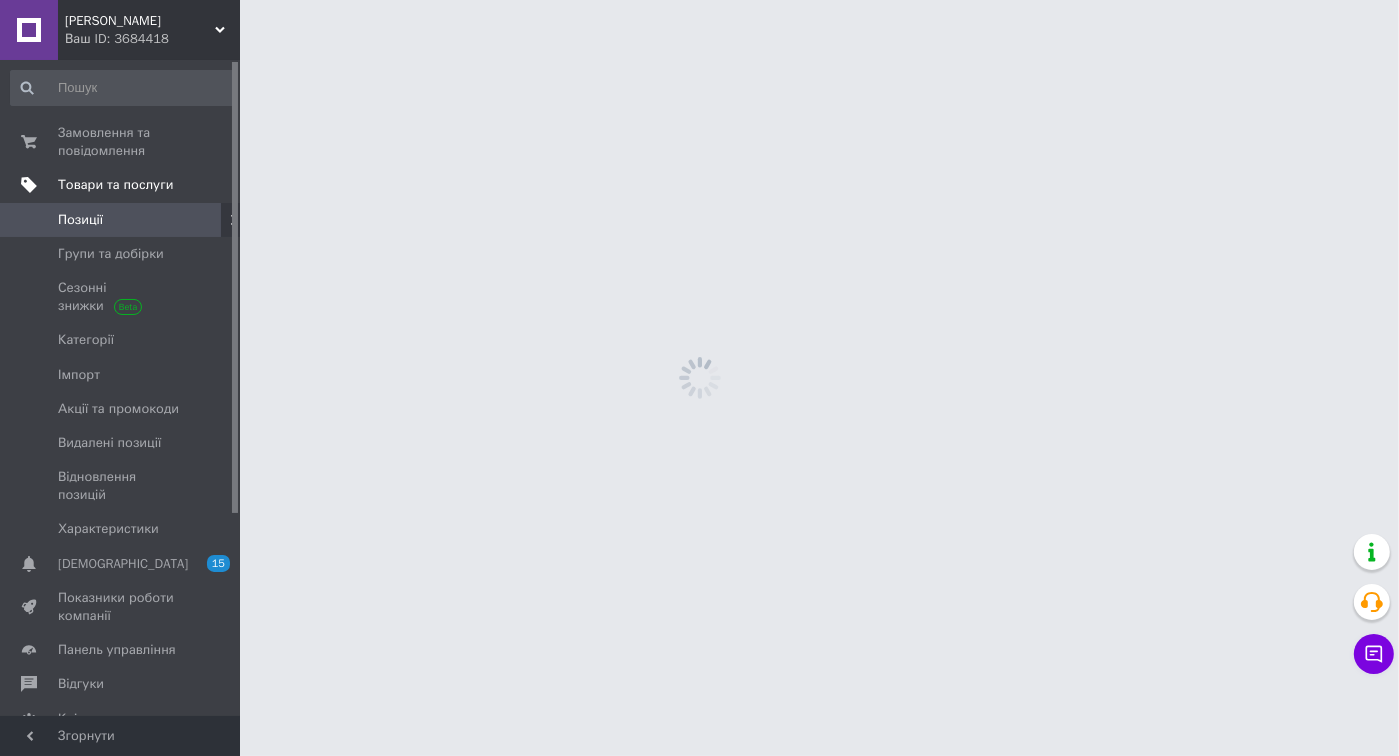 scroll, scrollTop: 0, scrollLeft: 0, axis: both 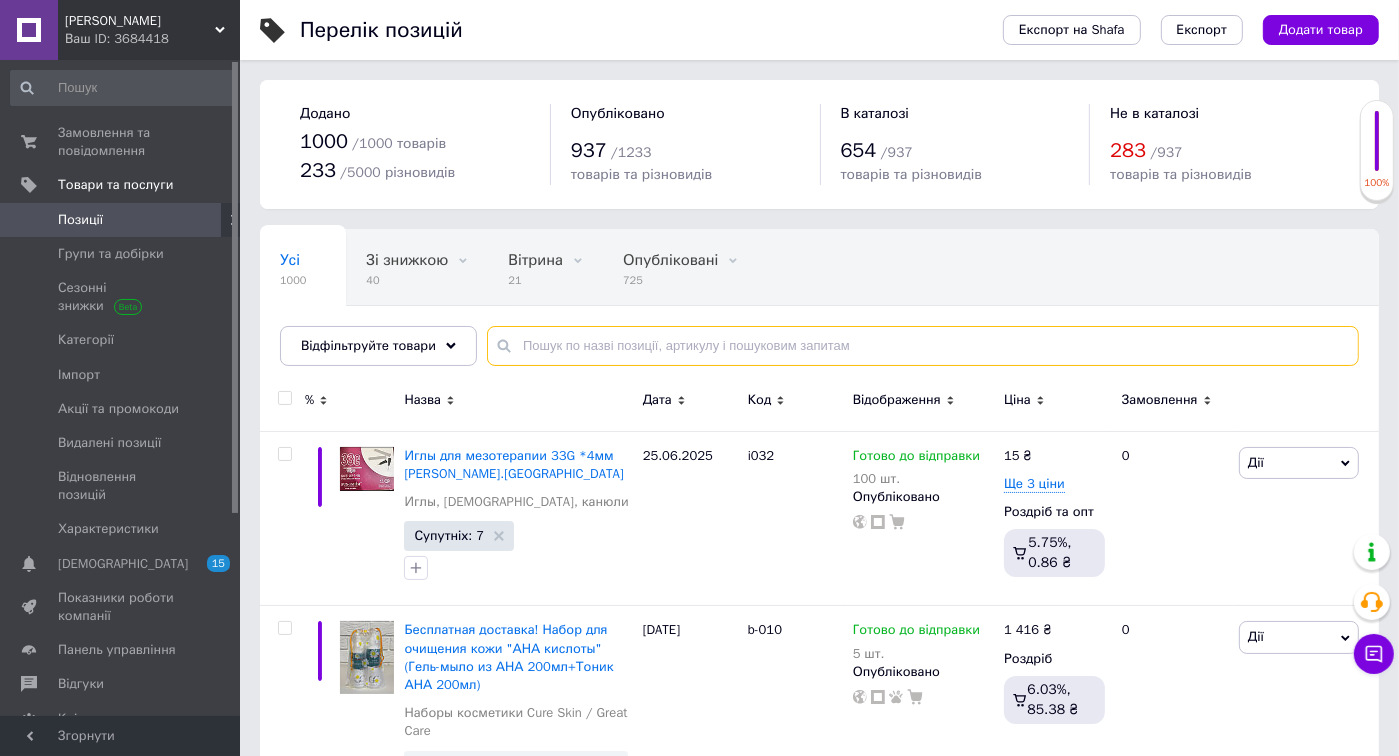 click at bounding box center [923, 346] 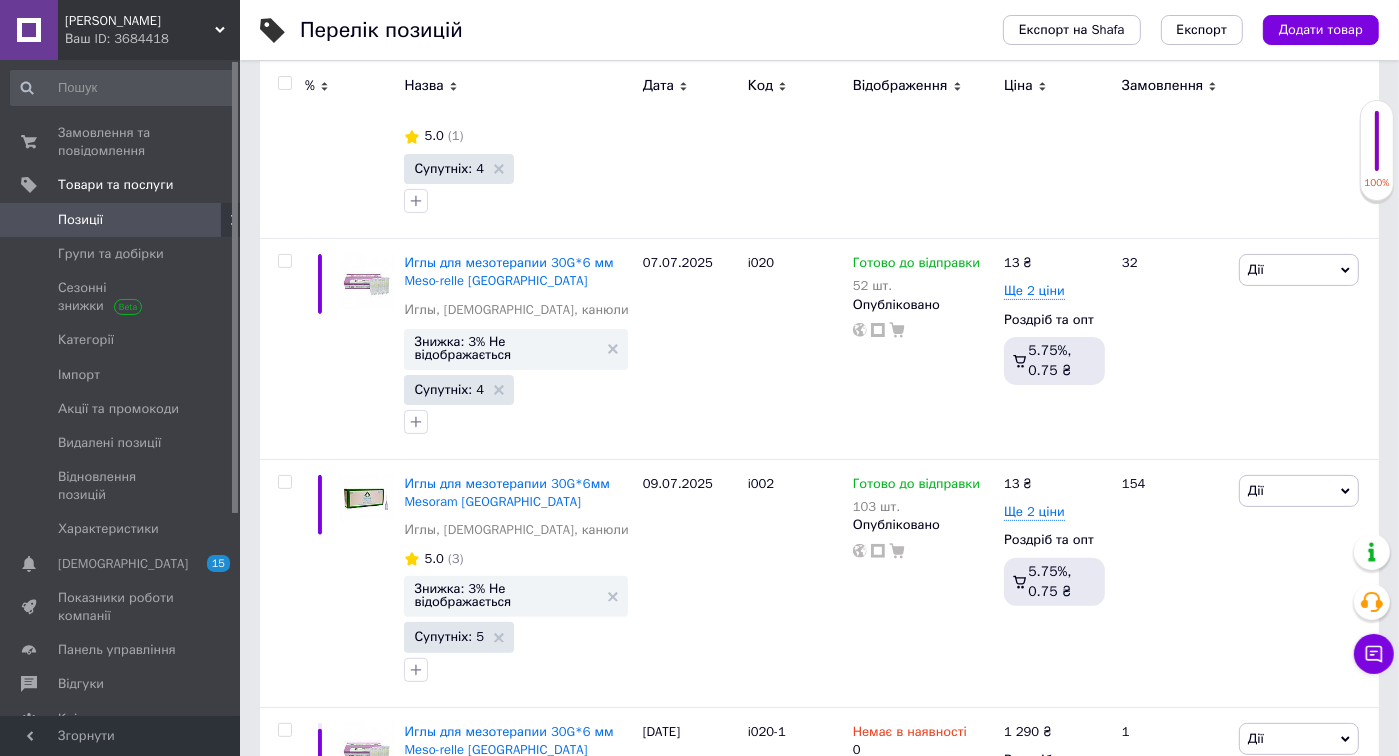 scroll, scrollTop: 480, scrollLeft: 0, axis: vertical 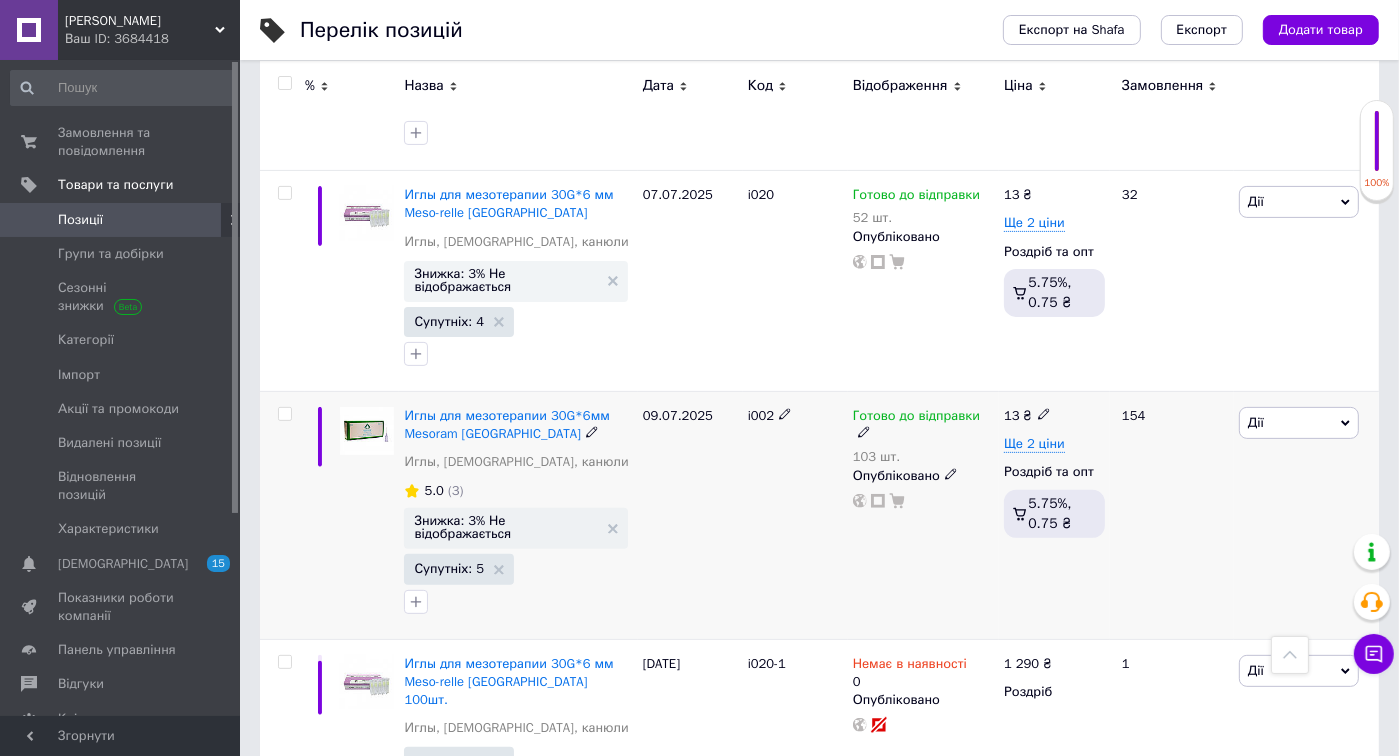 type on "30*6" 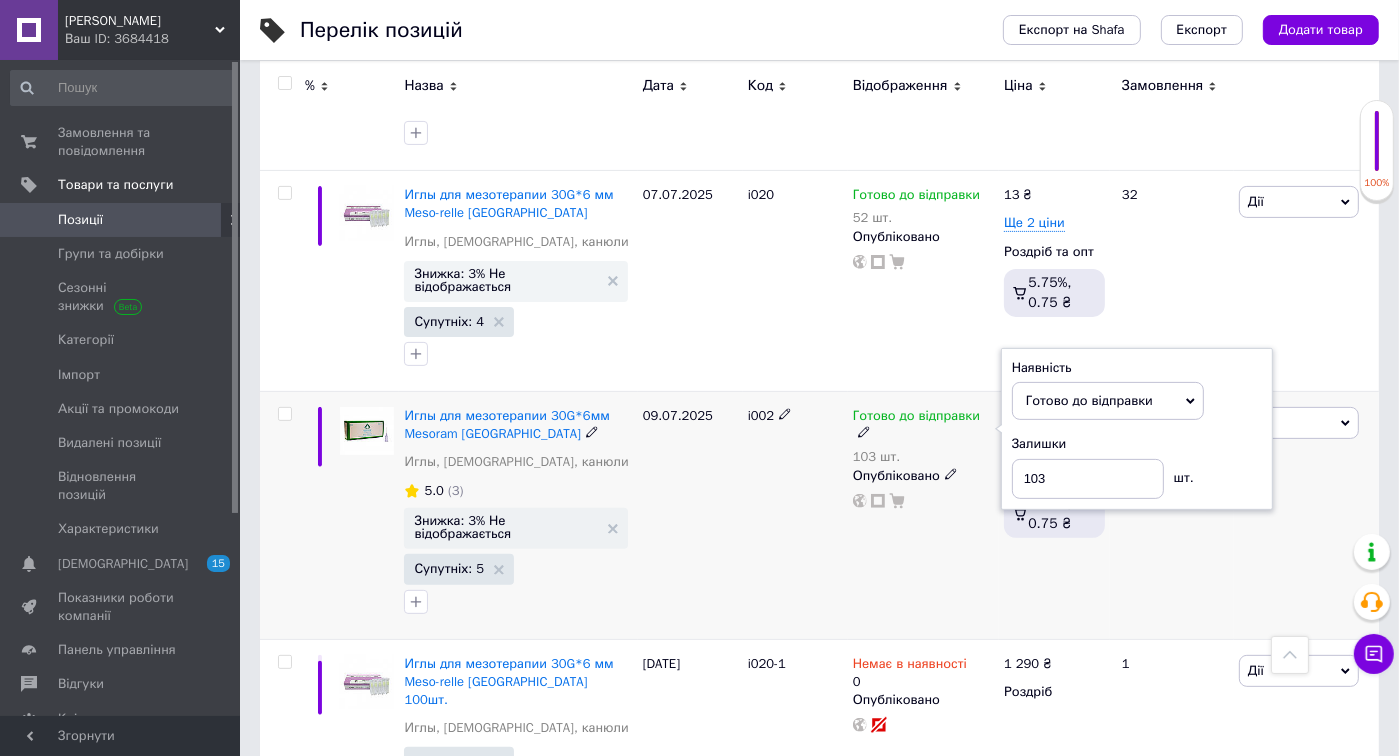 click on "Залишки" at bounding box center [1137, 444] 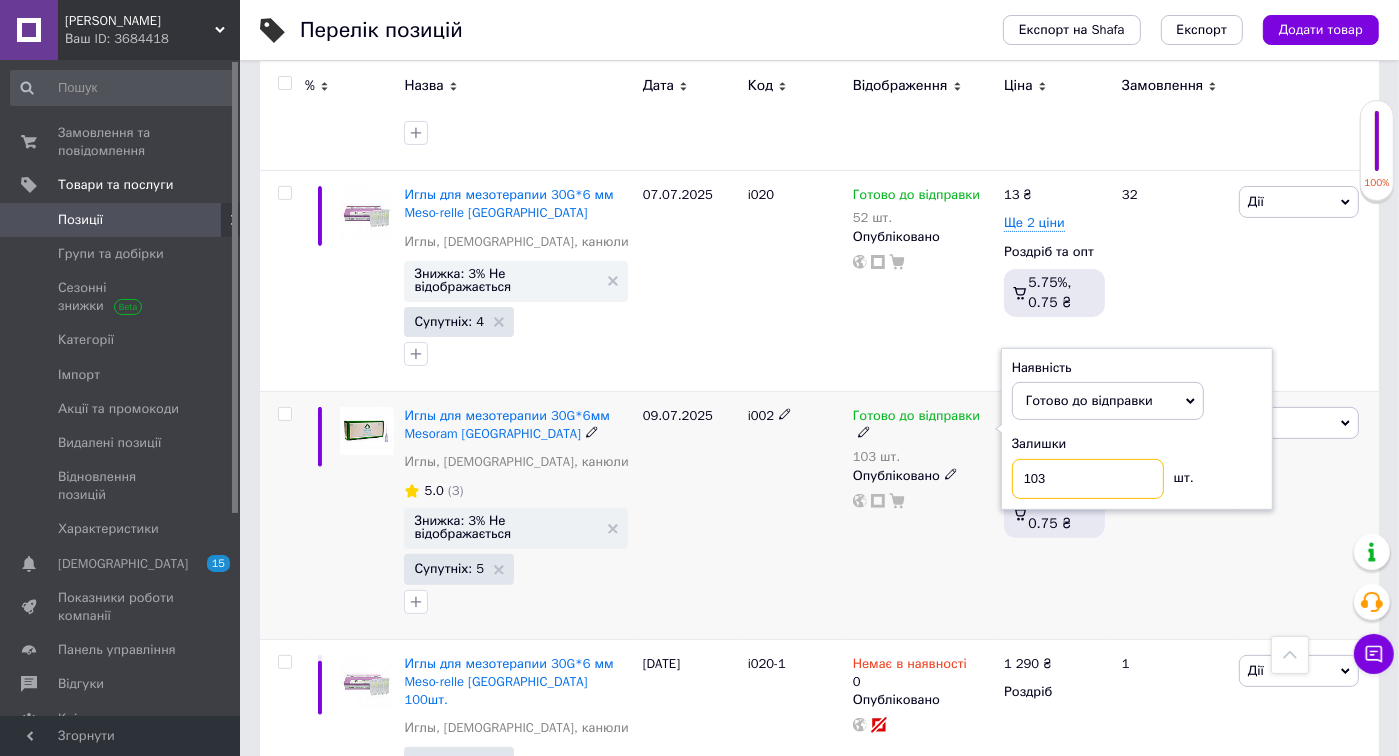 click on "103" at bounding box center (1088, 479) 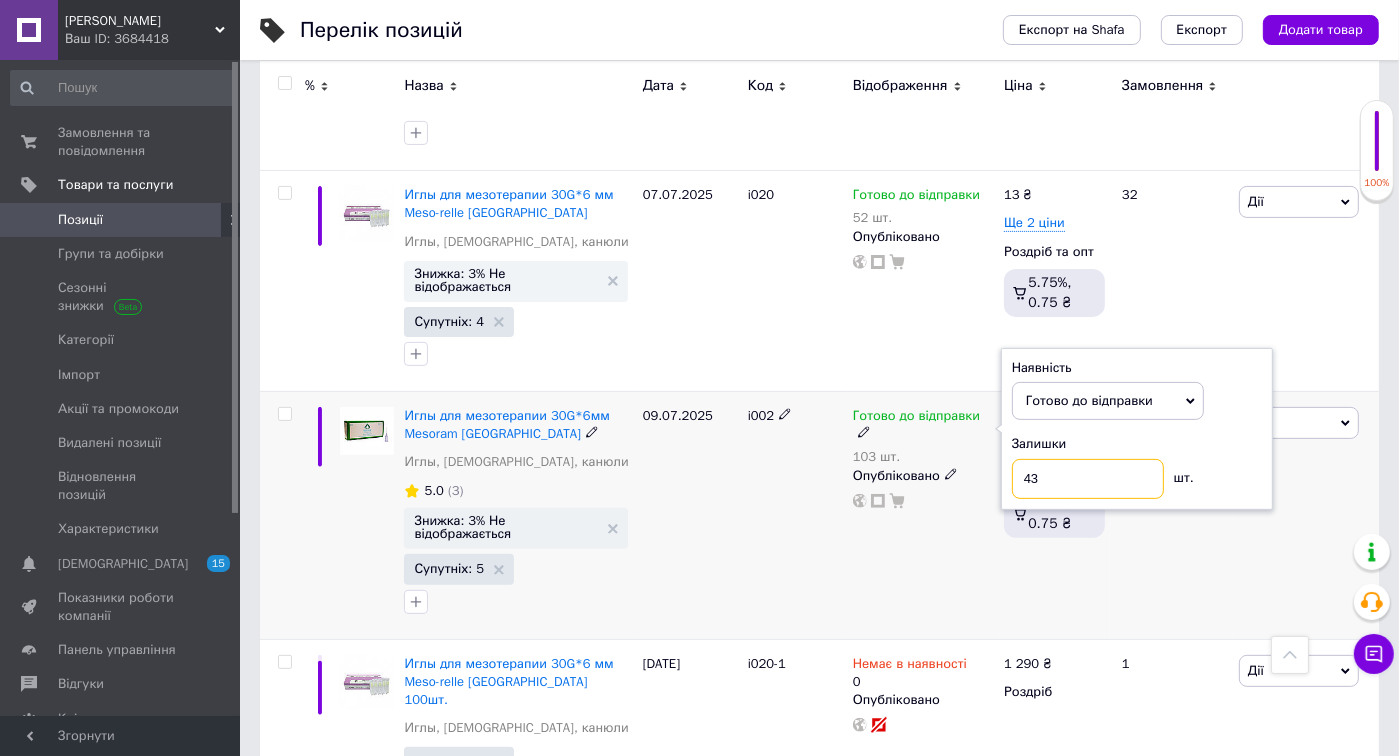 type on "43" 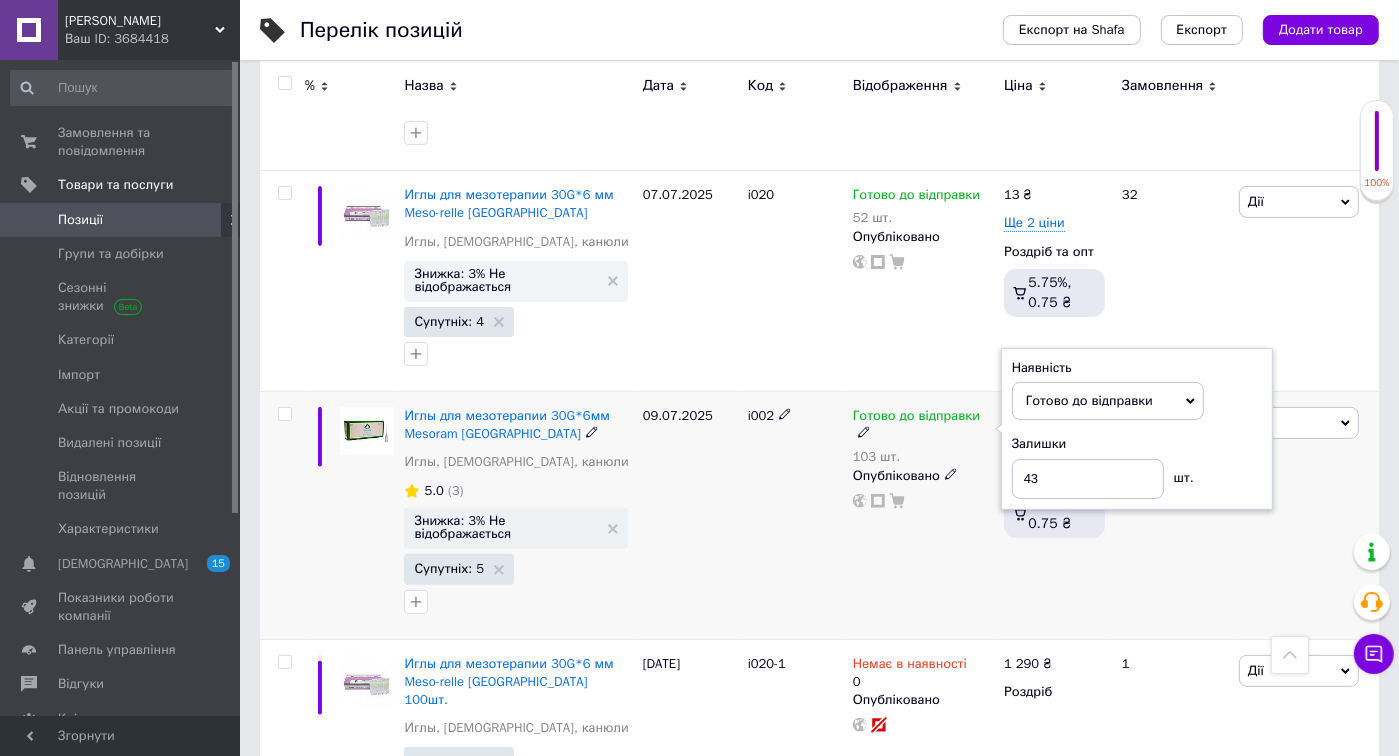 click on "13   ₴ Ще 2 ціни Роздріб та опт 5.75%, 0.75 ₴" at bounding box center [1054, 516] 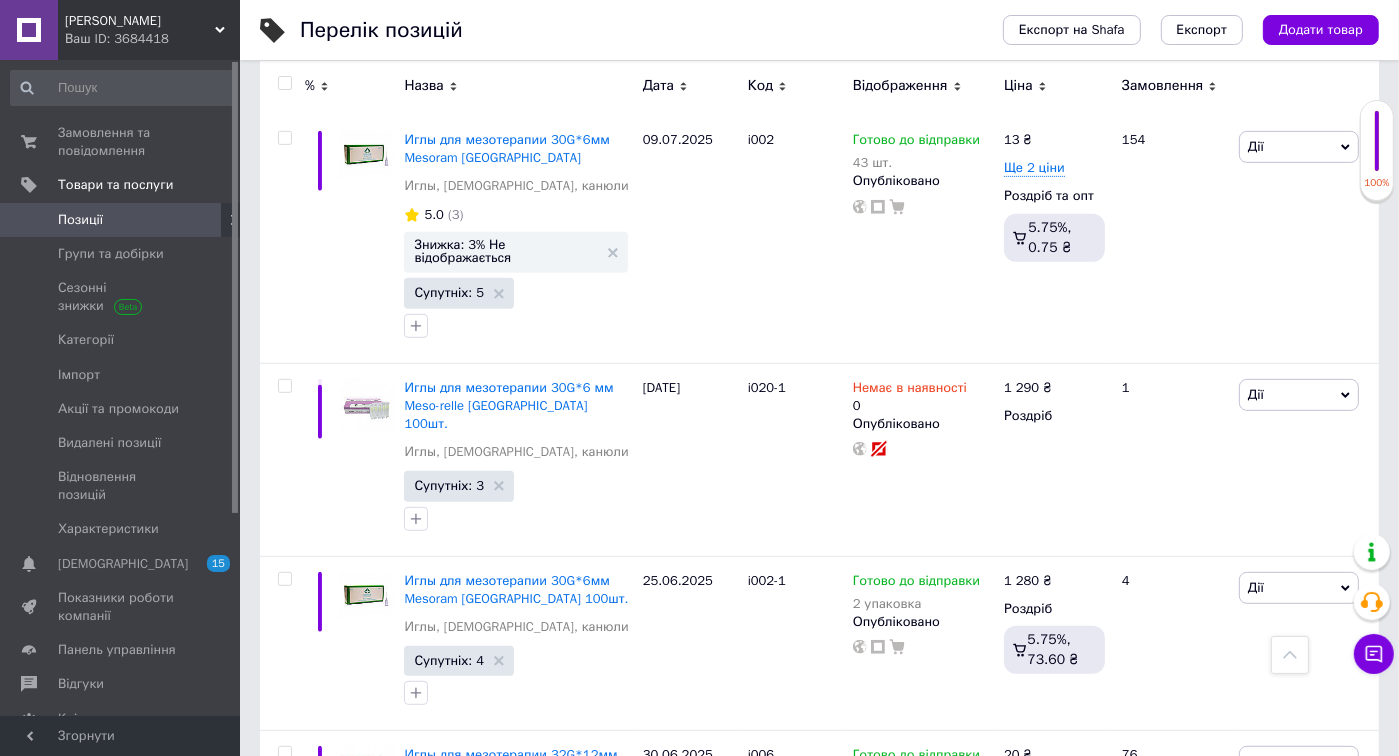 scroll, scrollTop: 793, scrollLeft: 0, axis: vertical 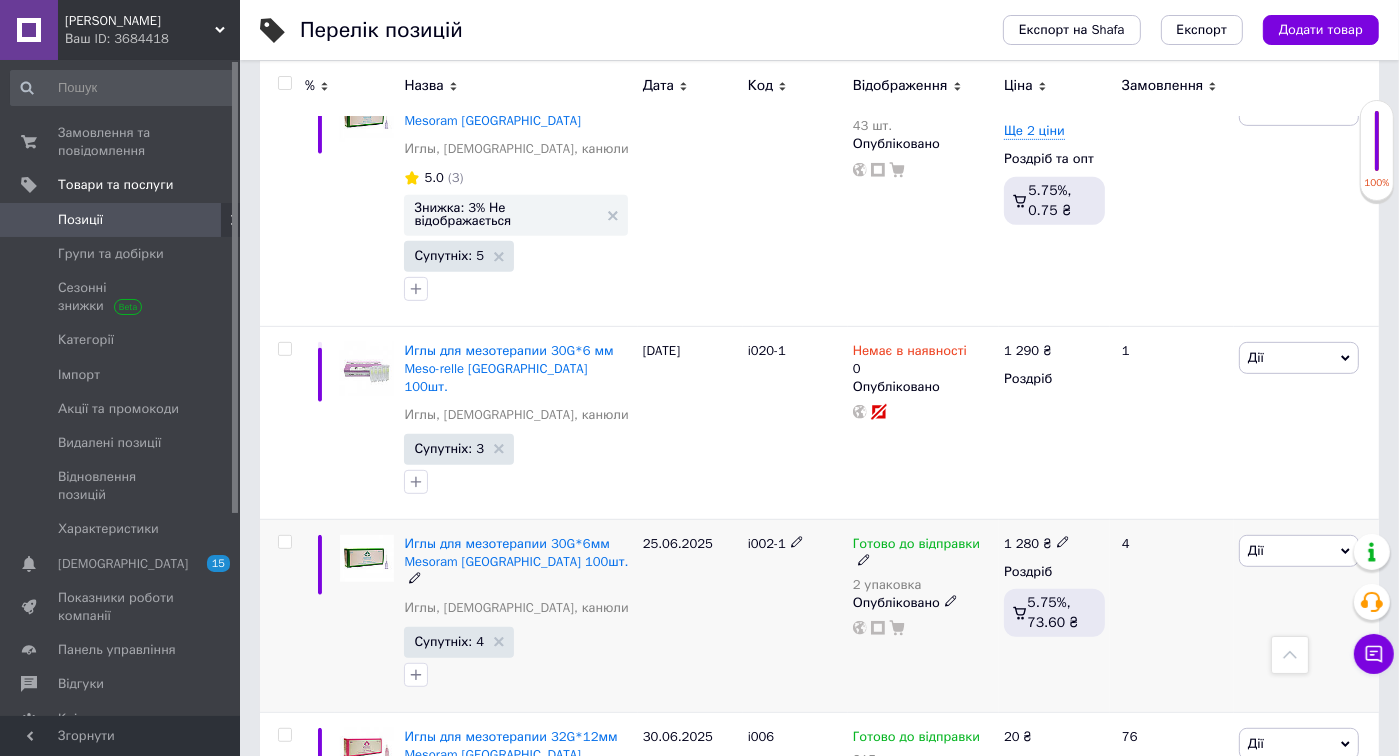 click 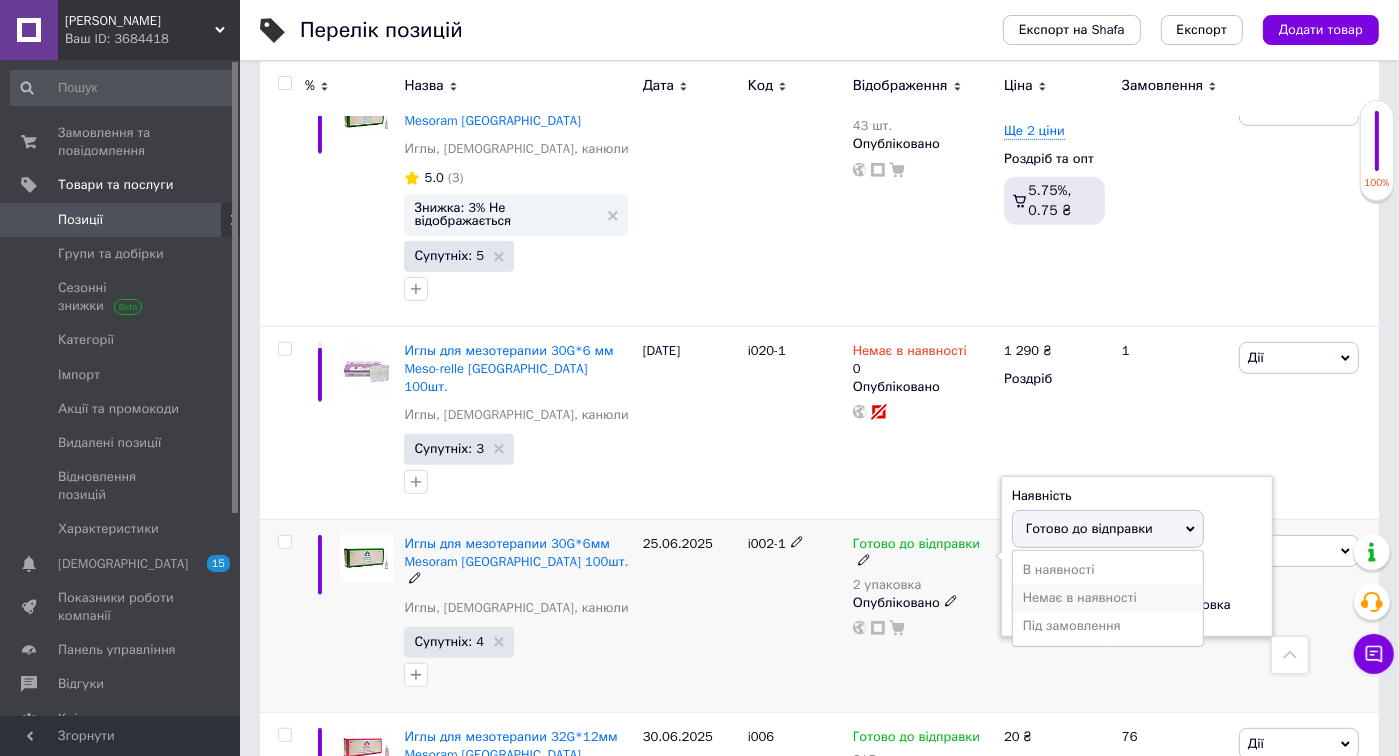 click on "Немає в наявності" at bounding box center (1108, 598) 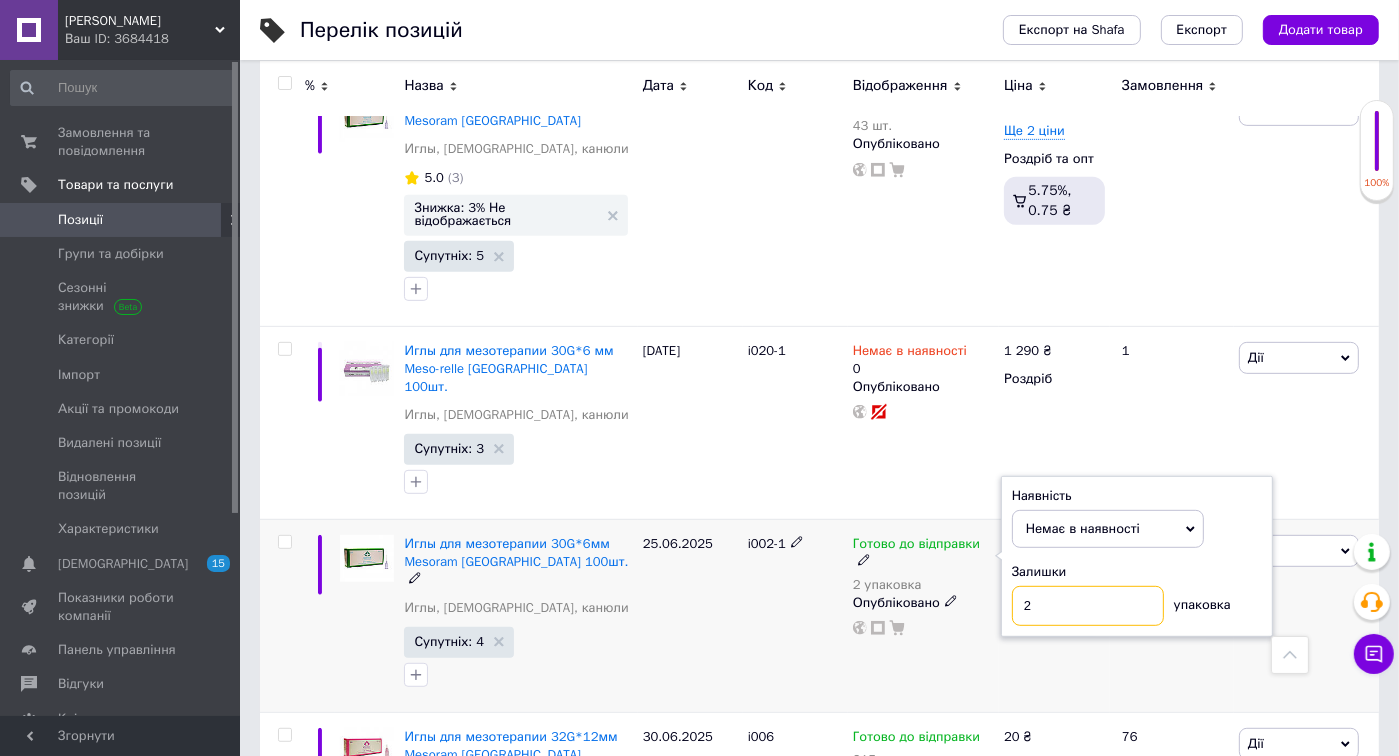 click on "2" at bounding box center (1088, 606) 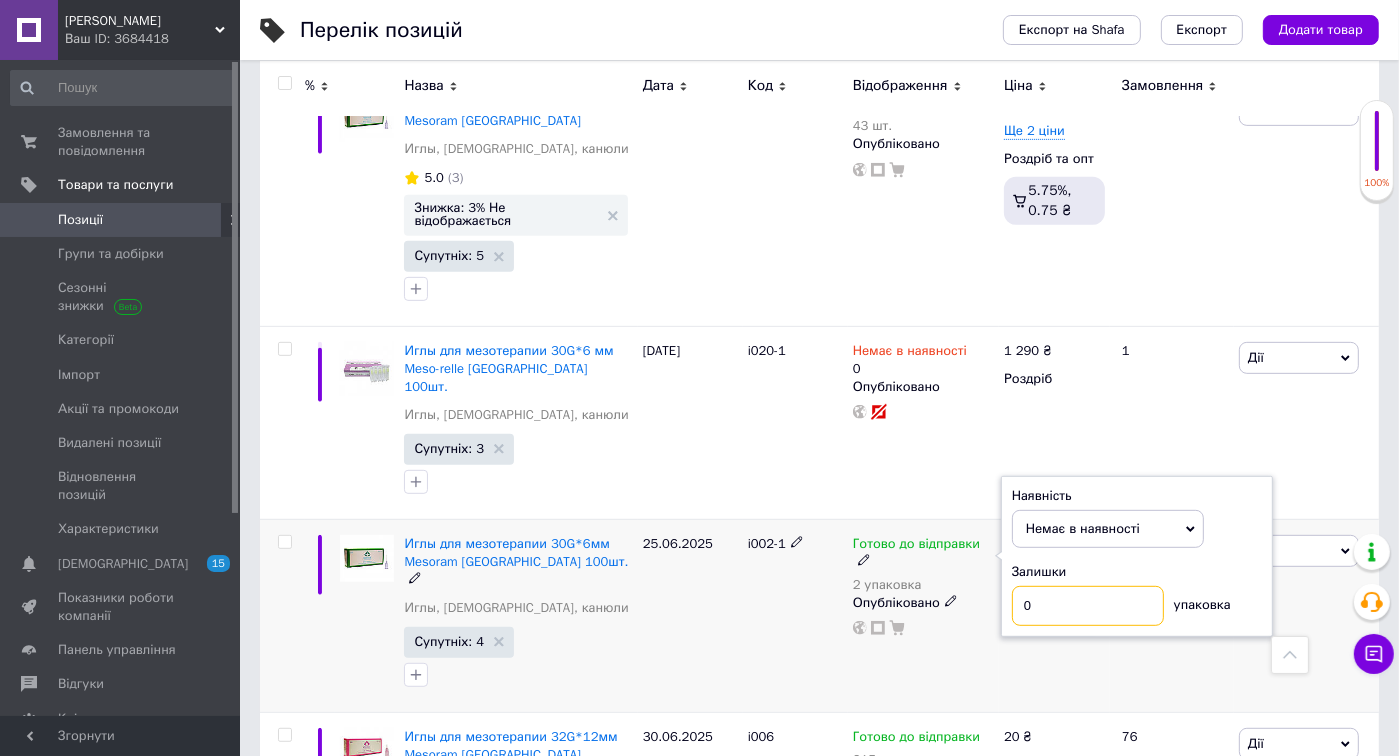 type on "0" 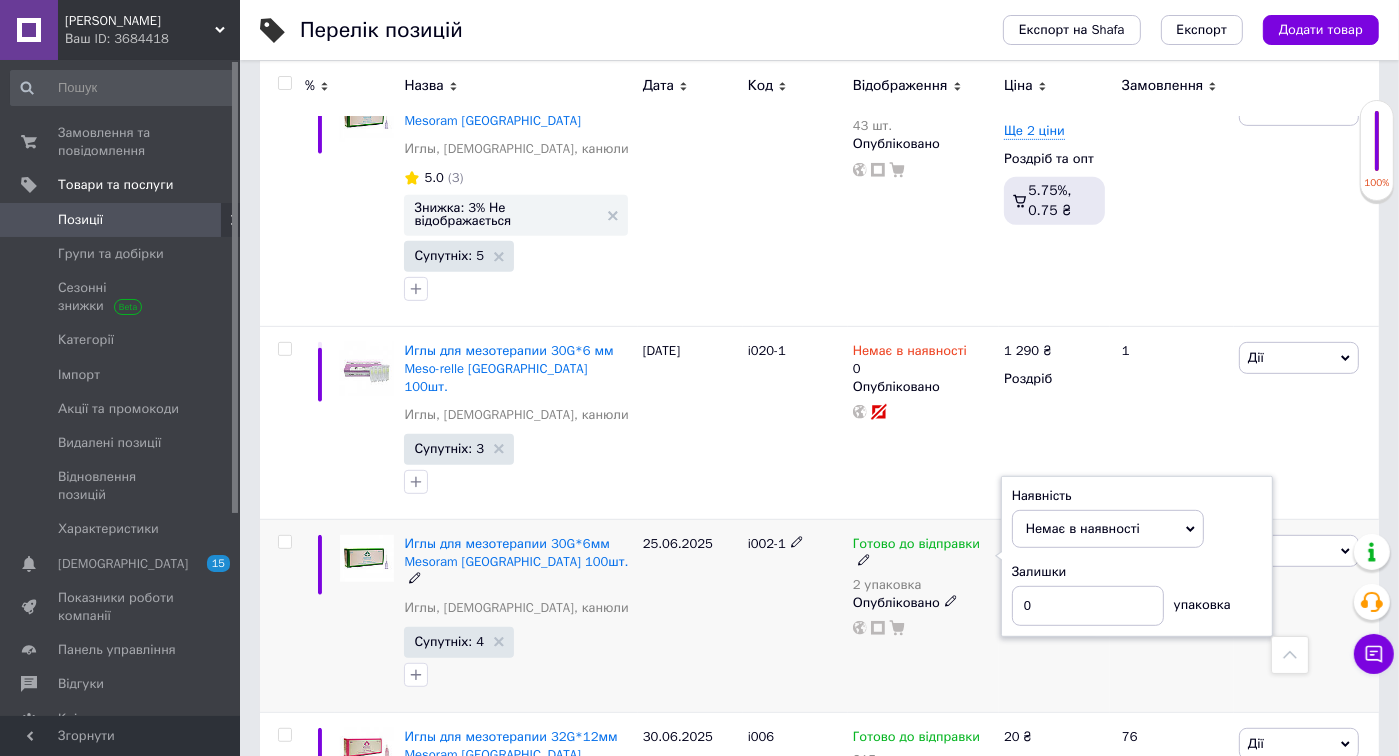 click on "4" at bounding box center [1172, 615] 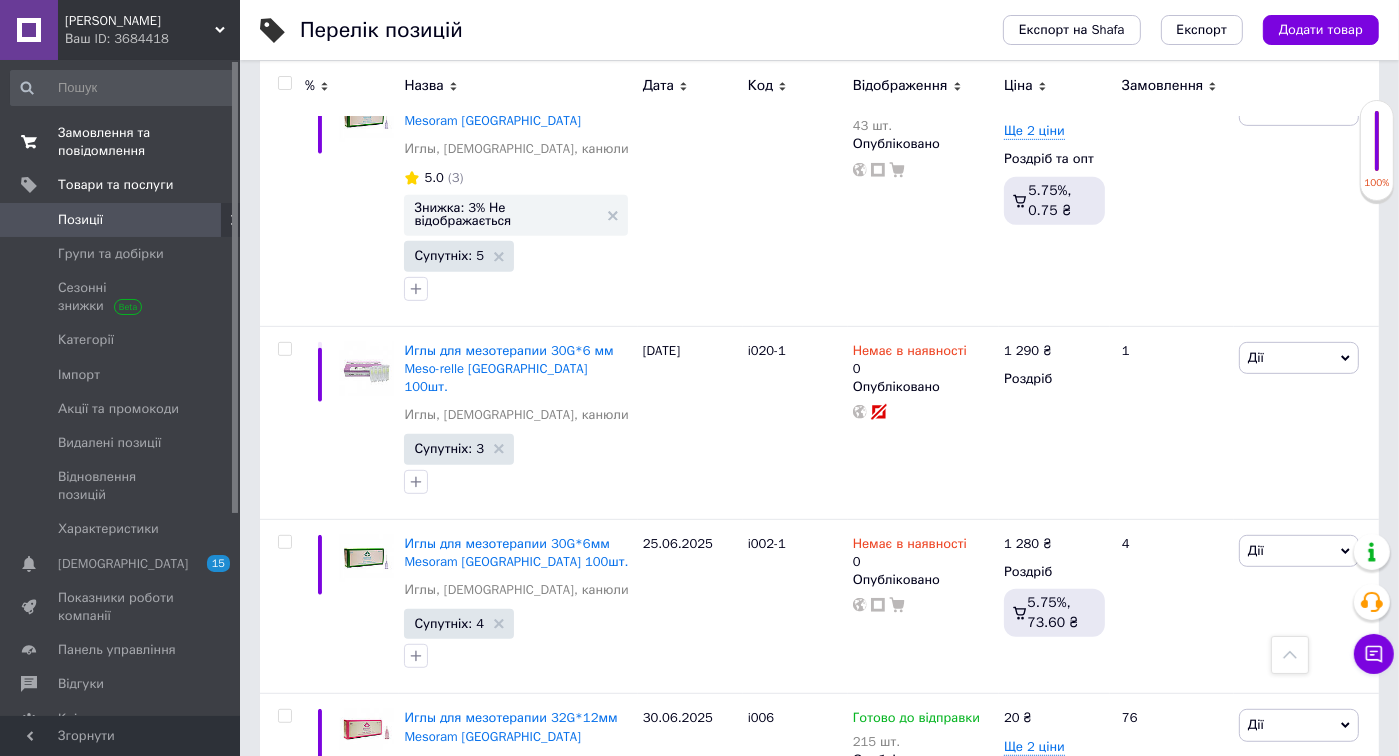 click on "Замовлення та повідомлення" at bounding box center [121, 142] 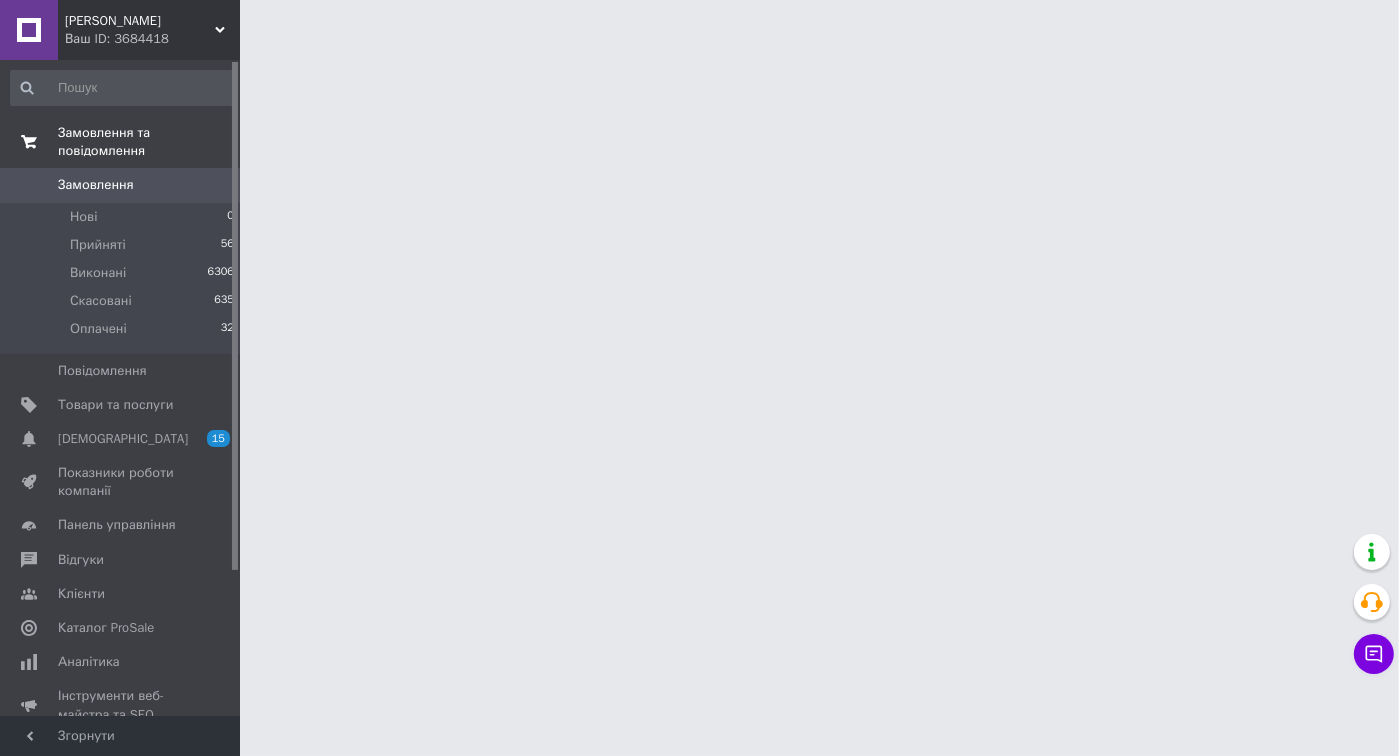 scroll, scrollTop: 0, scrollLeft: 0, axis: both 